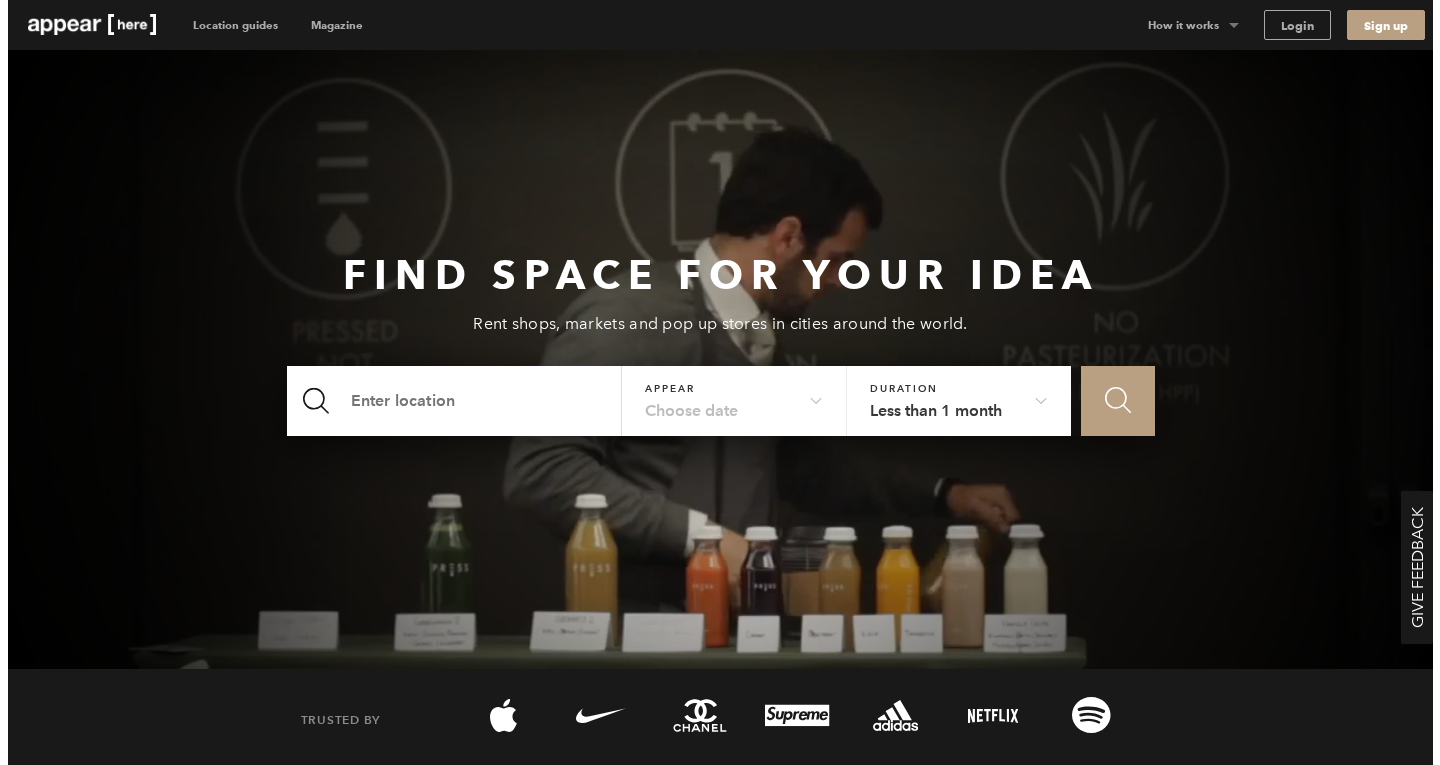 scroll, scrollTop: 0, scrollLeft: 0, axis: both 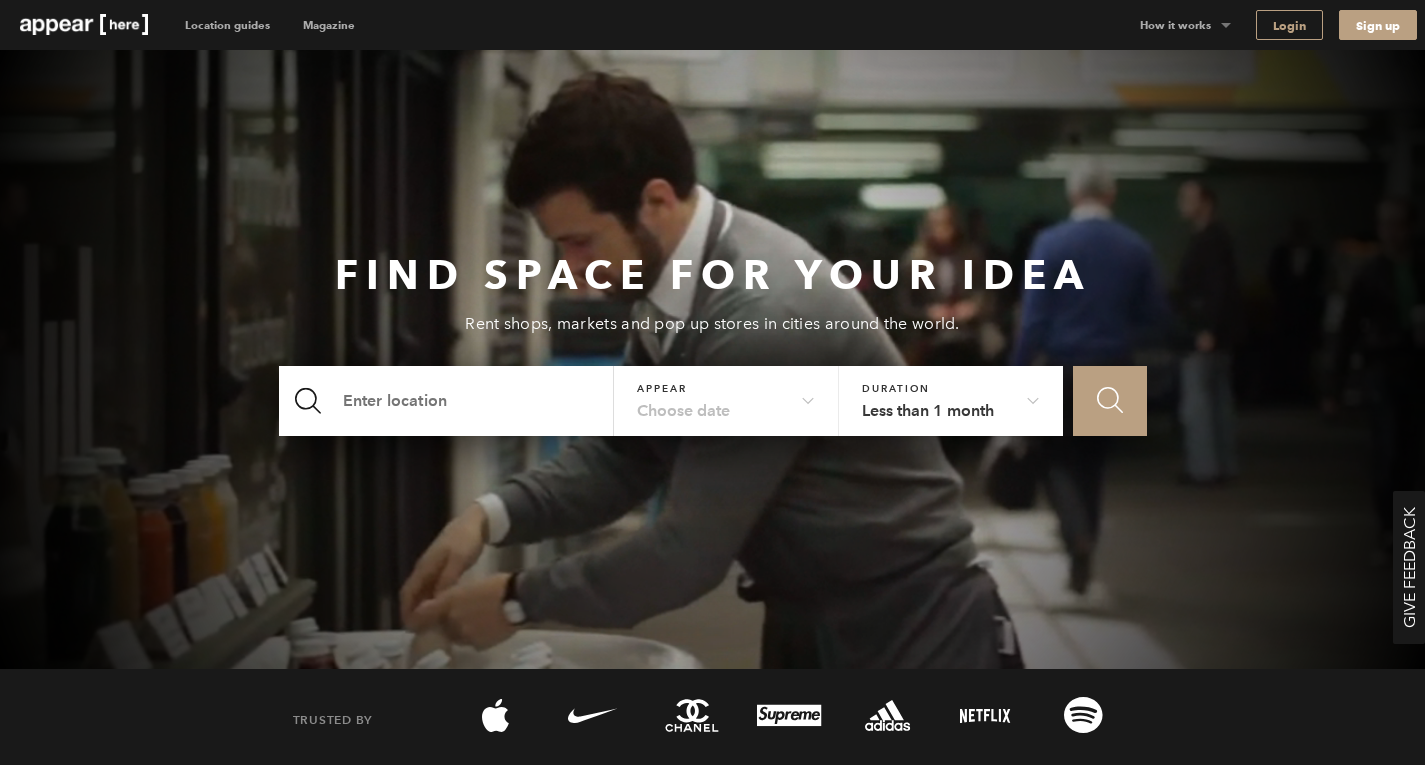 click on "Login" at bounding box center [1289, 25] 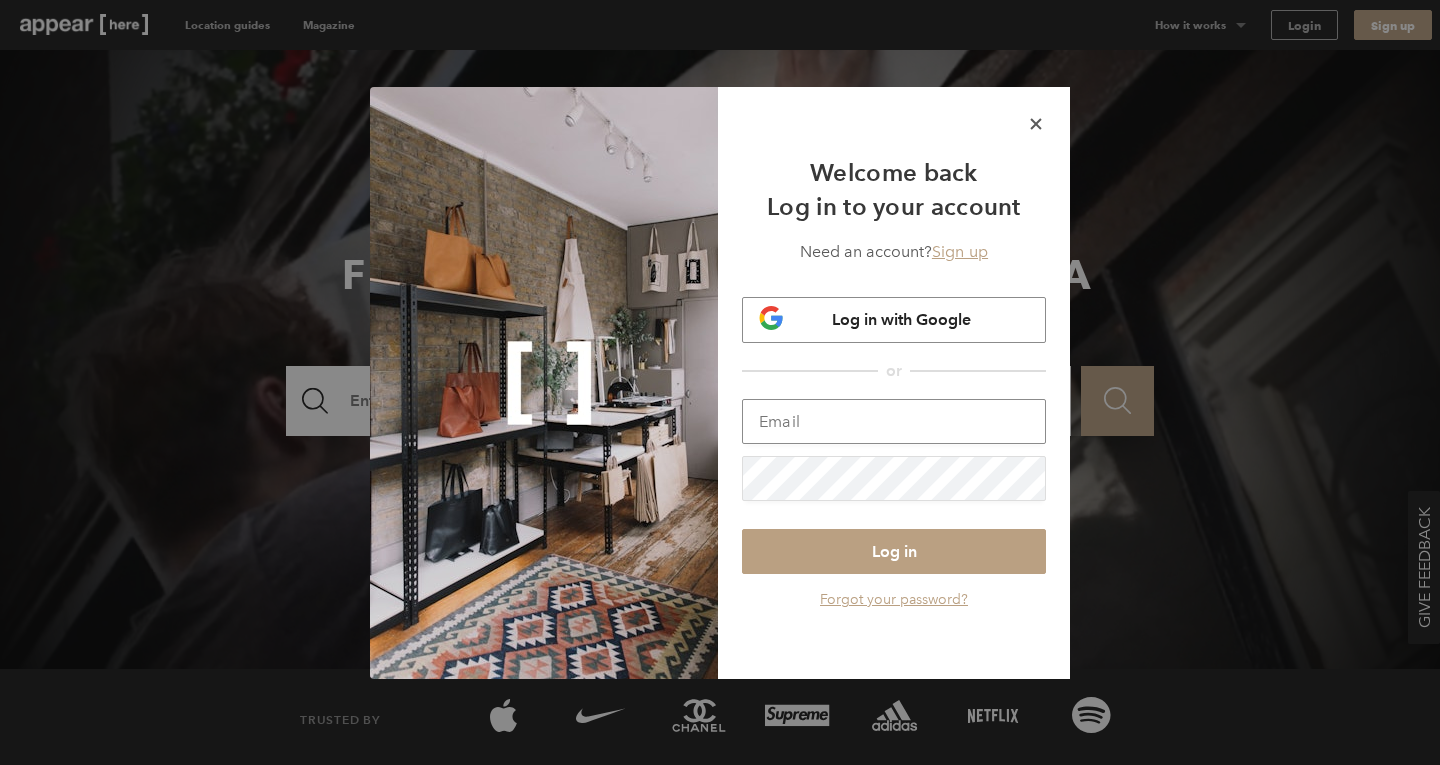 click at bounding box center (894, 421) 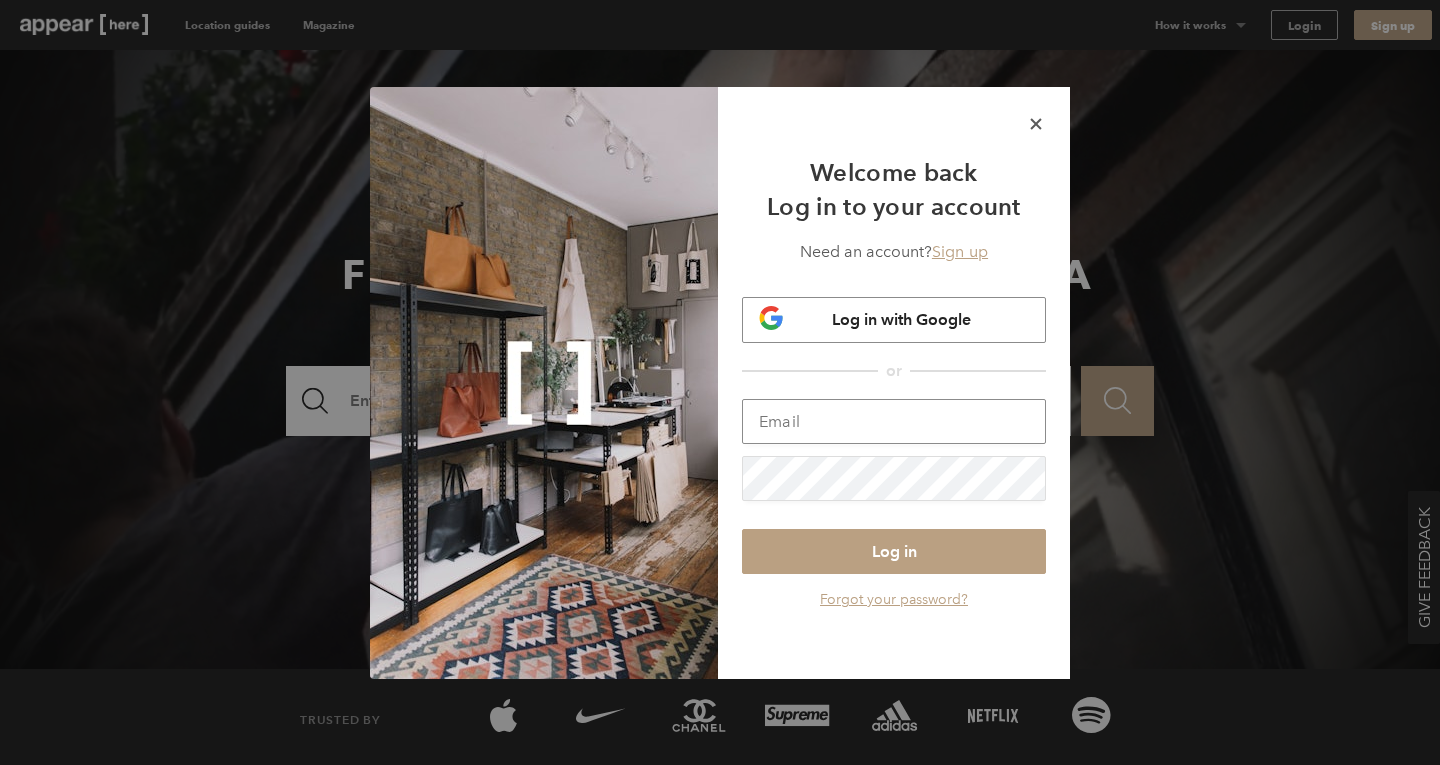 type on "matthew@hrandellproperties.co.uk" 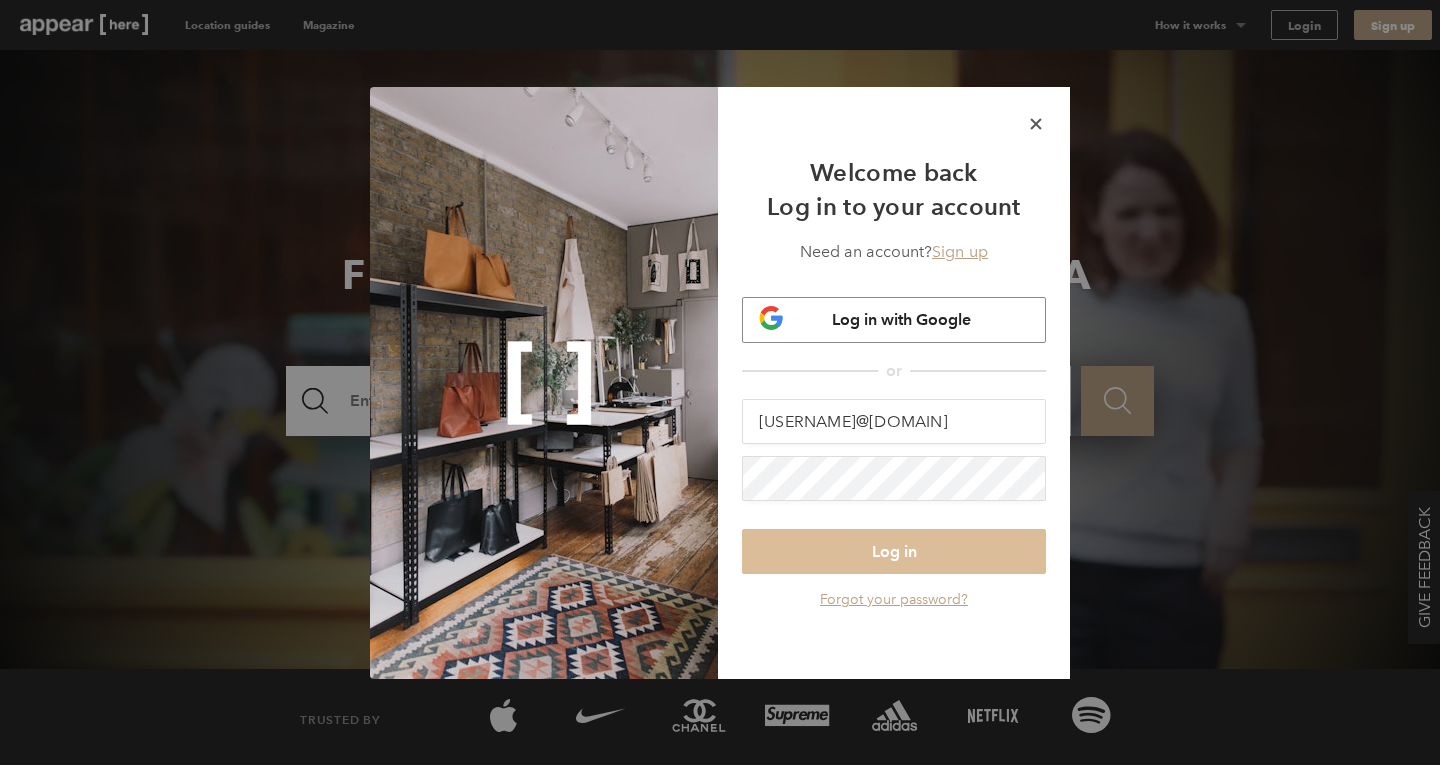 click on "Log in" at bounding box center [894, 551] 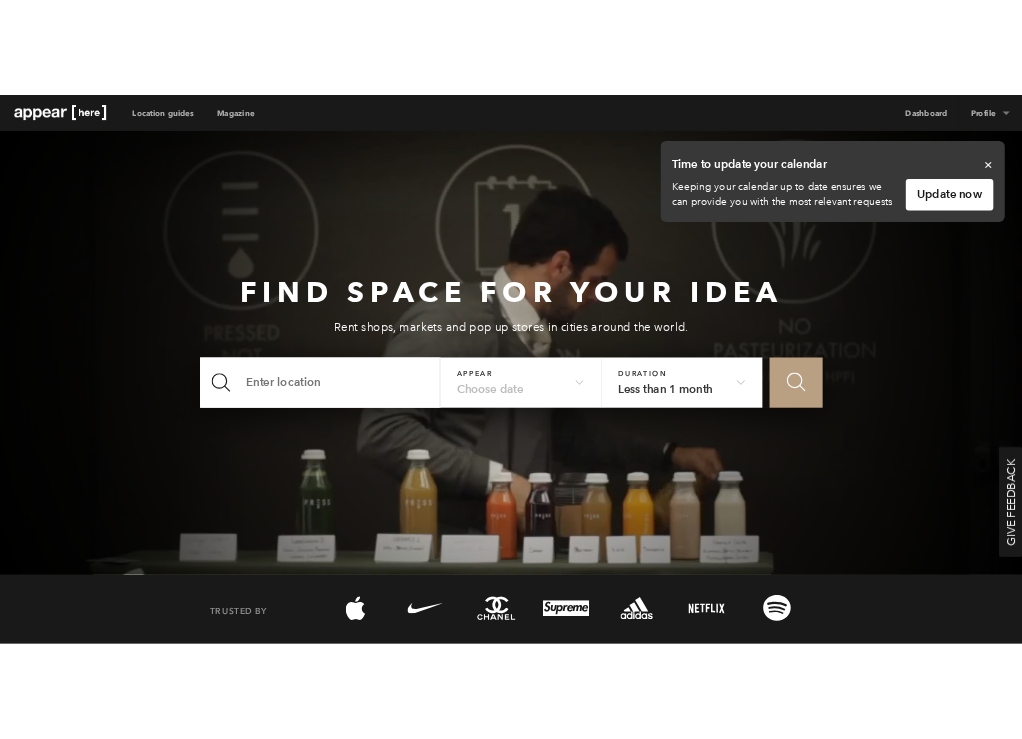 scroll, scrollTop: 0, scrollLeft: 0, axis: both 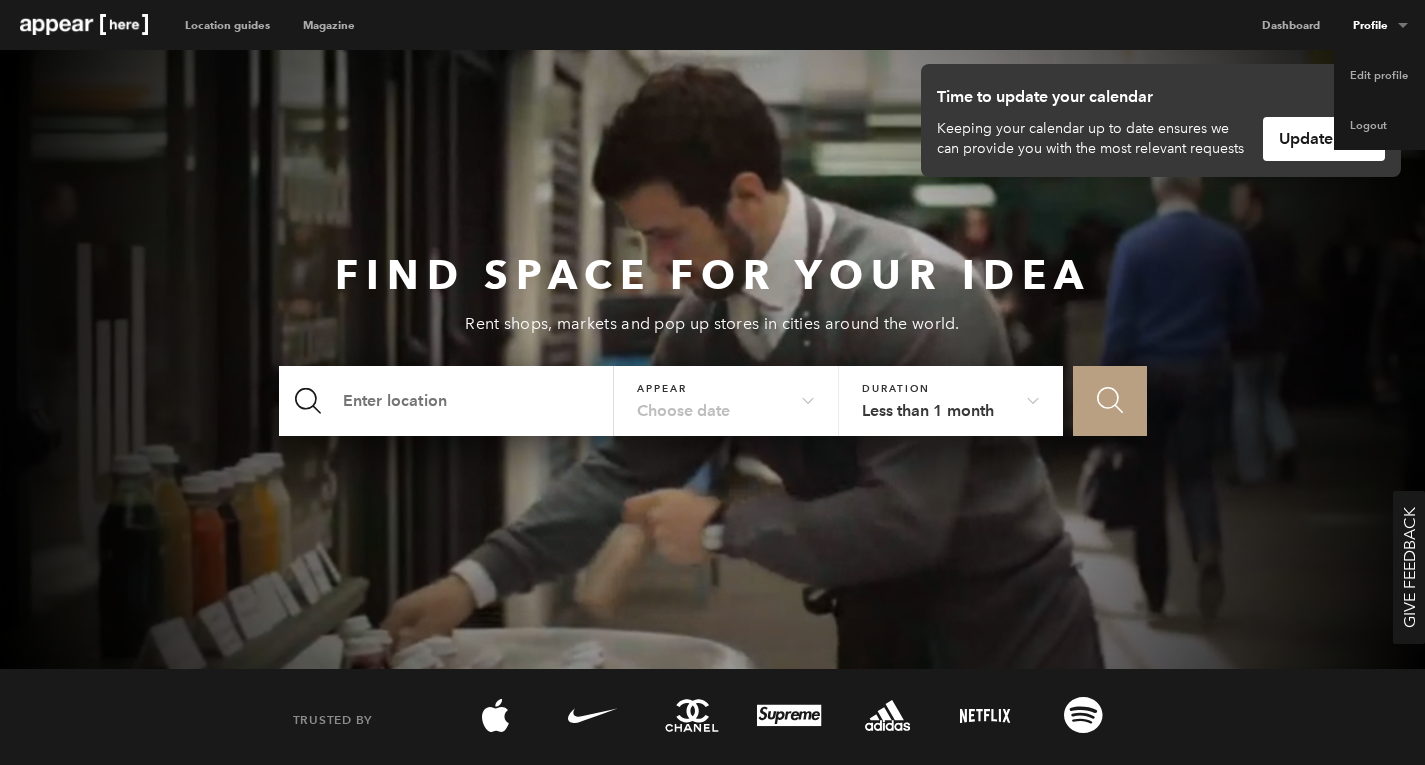 click on "Profile" at bounding box center [1381, 25] 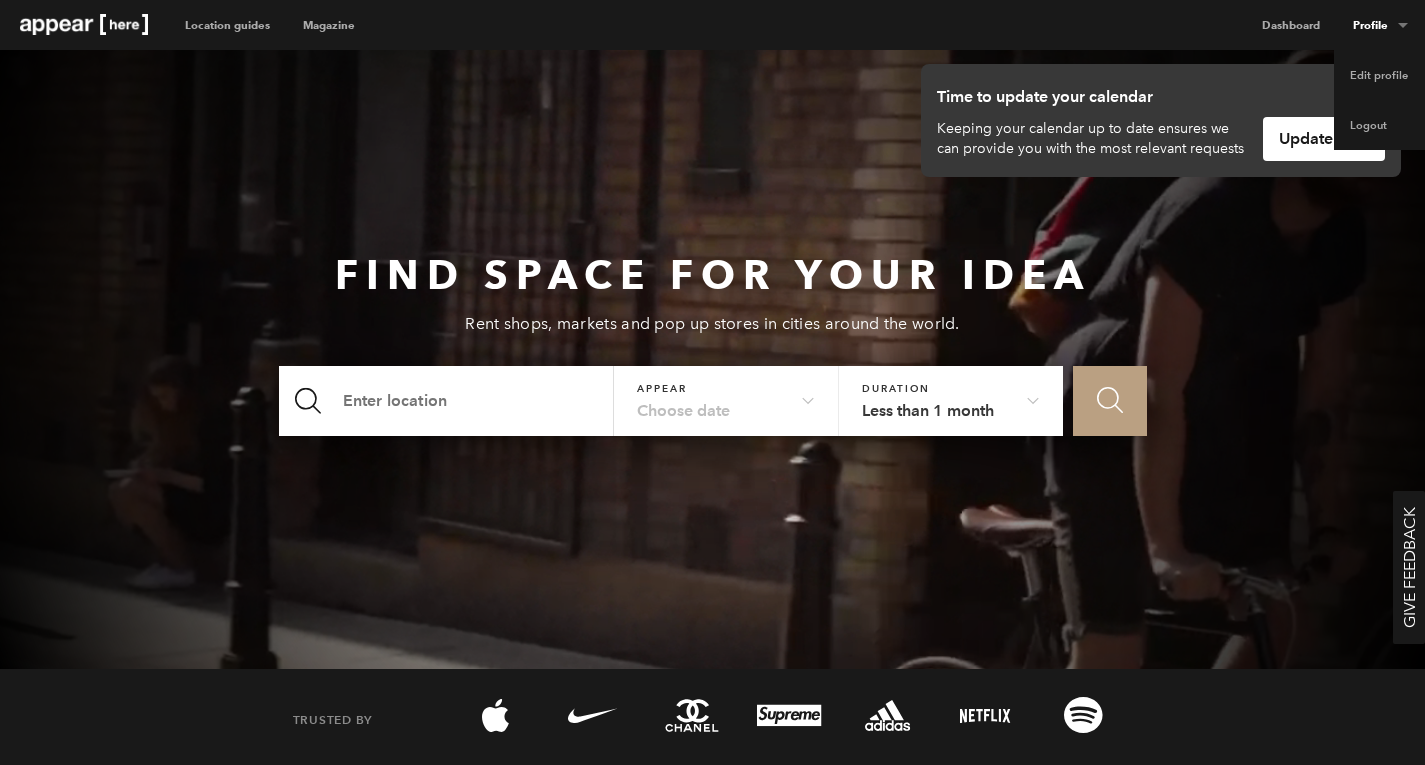 click at bounding box center [712, 359] 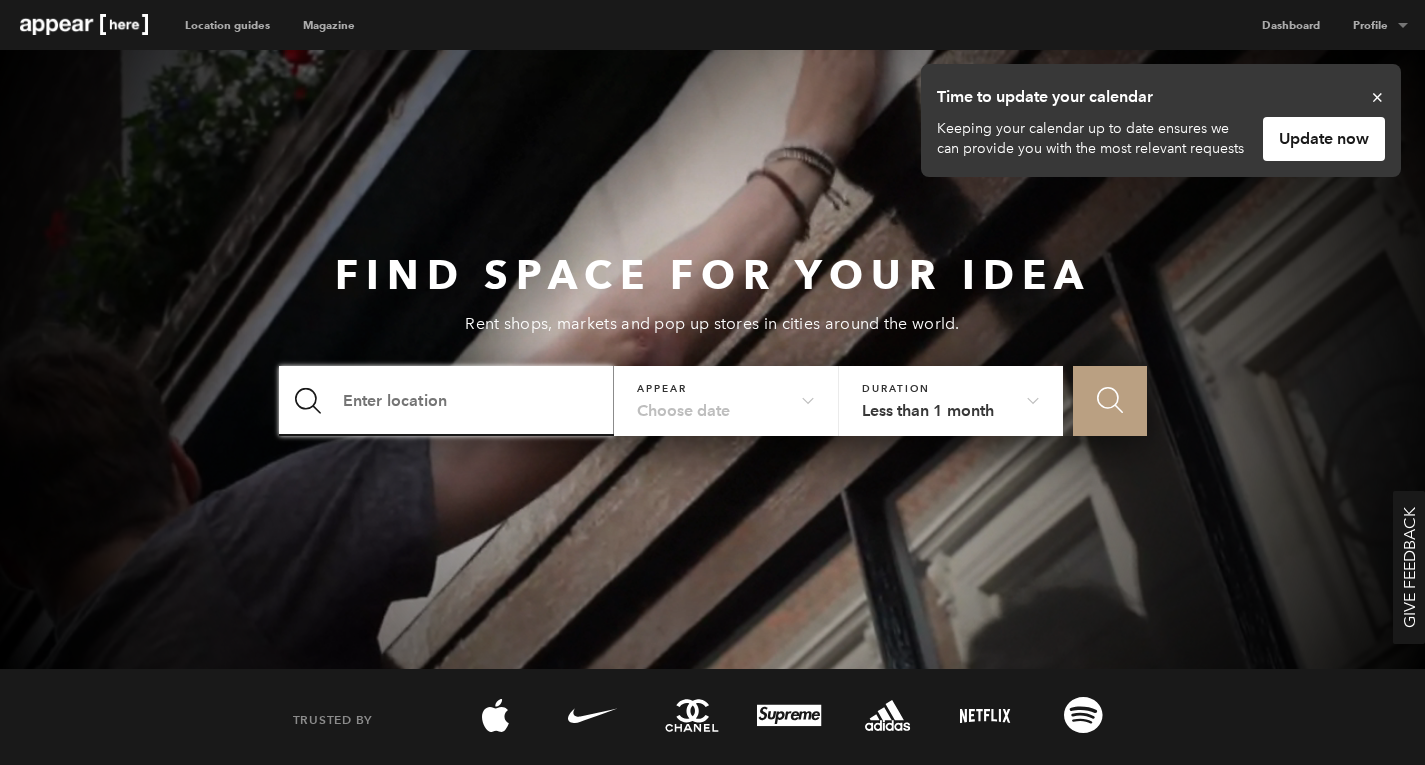 click at bounding box center (447, 401) 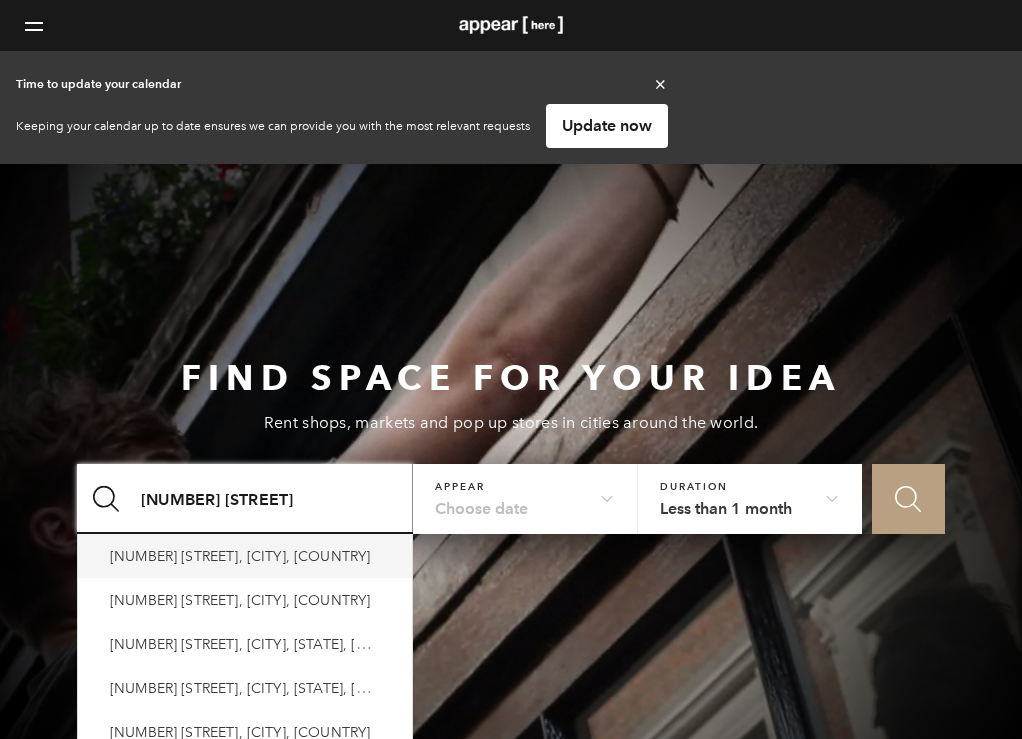 type on "179 NorthcoteD" 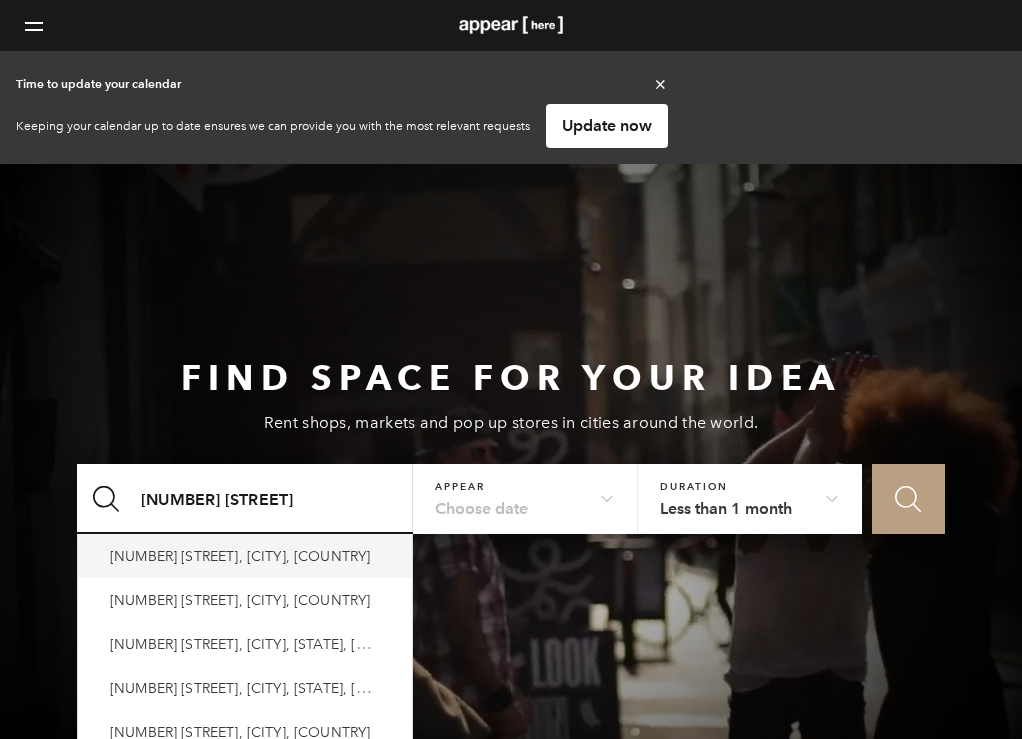 click on "179 Northcote Road, London, UK" at bounding box center (240, 556) 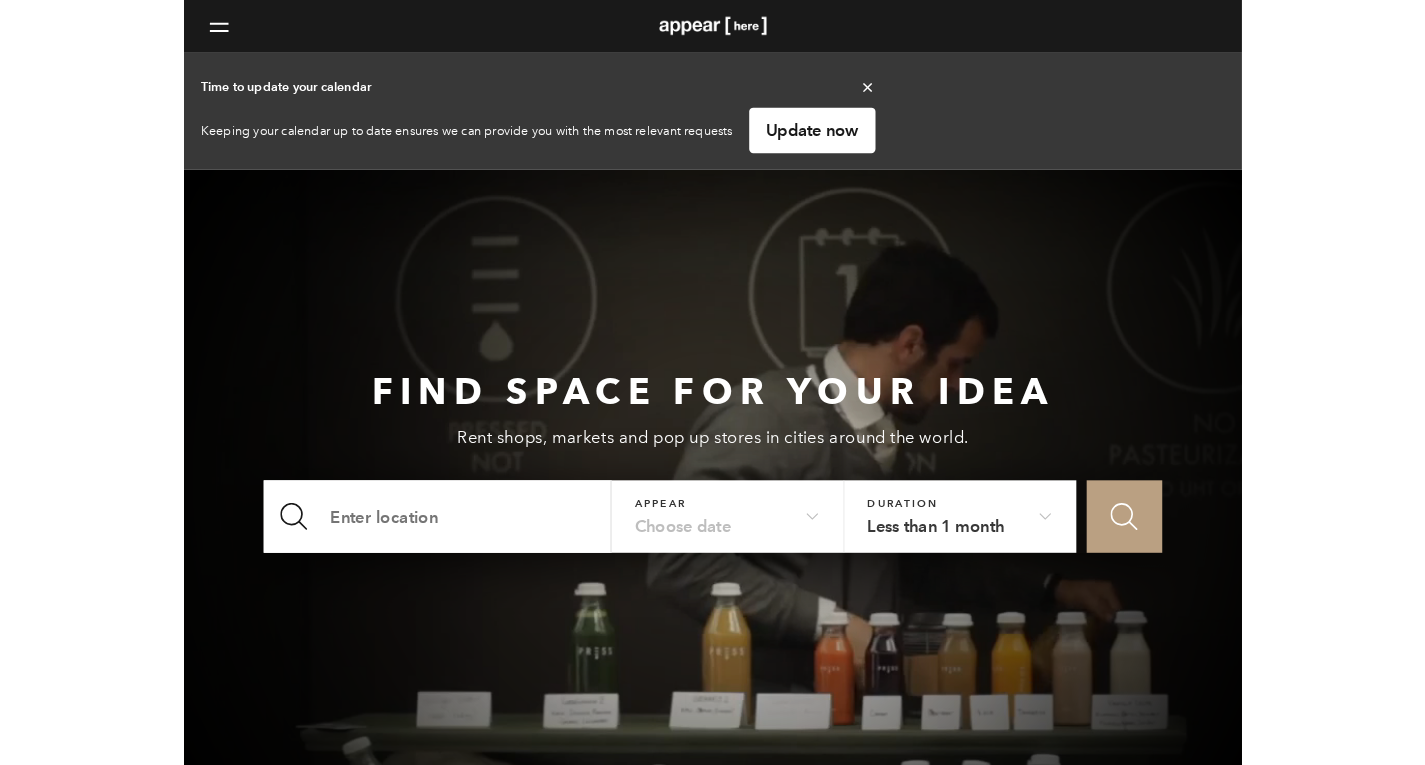 scroll, scrollTop: 0, scrollLeft: 0, axis: both 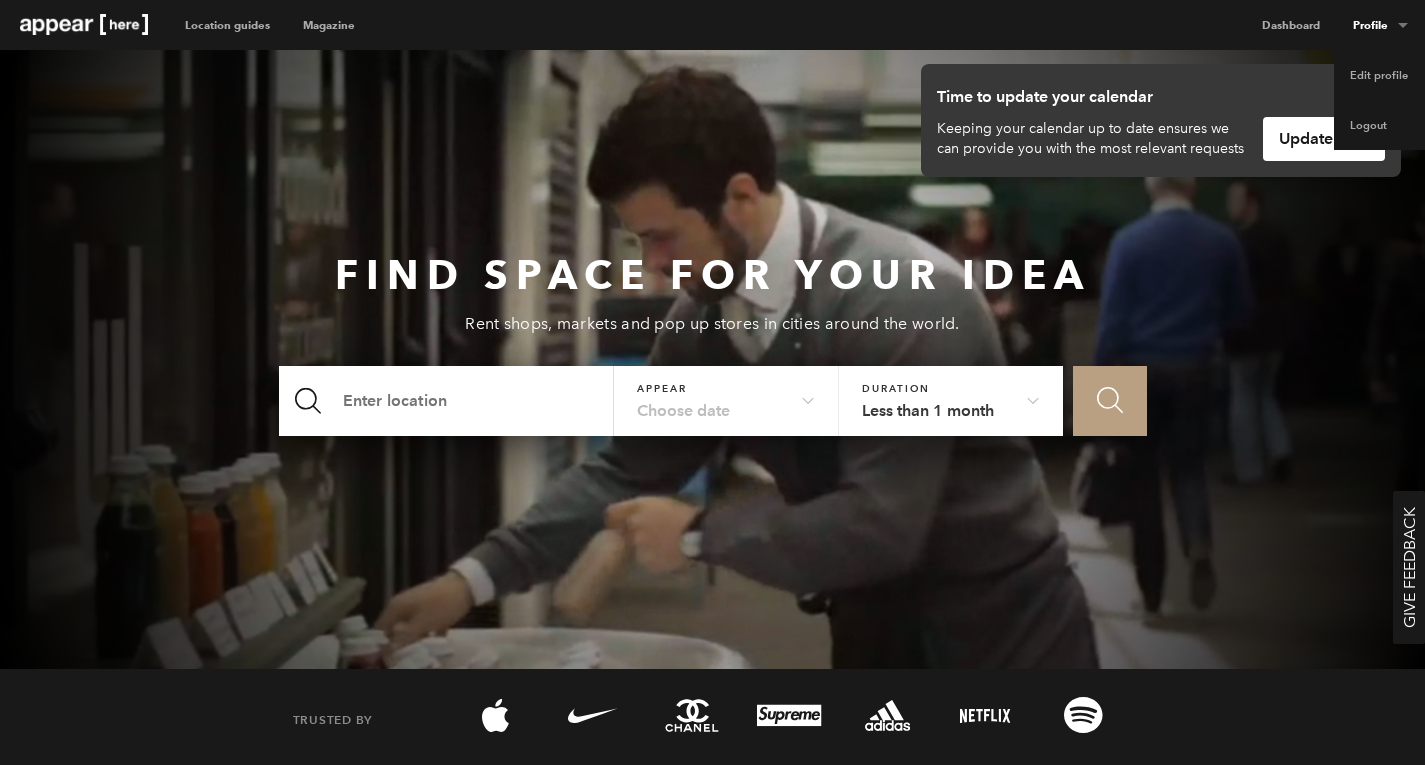 click on "Profile" at bounding box center [1381, 25] 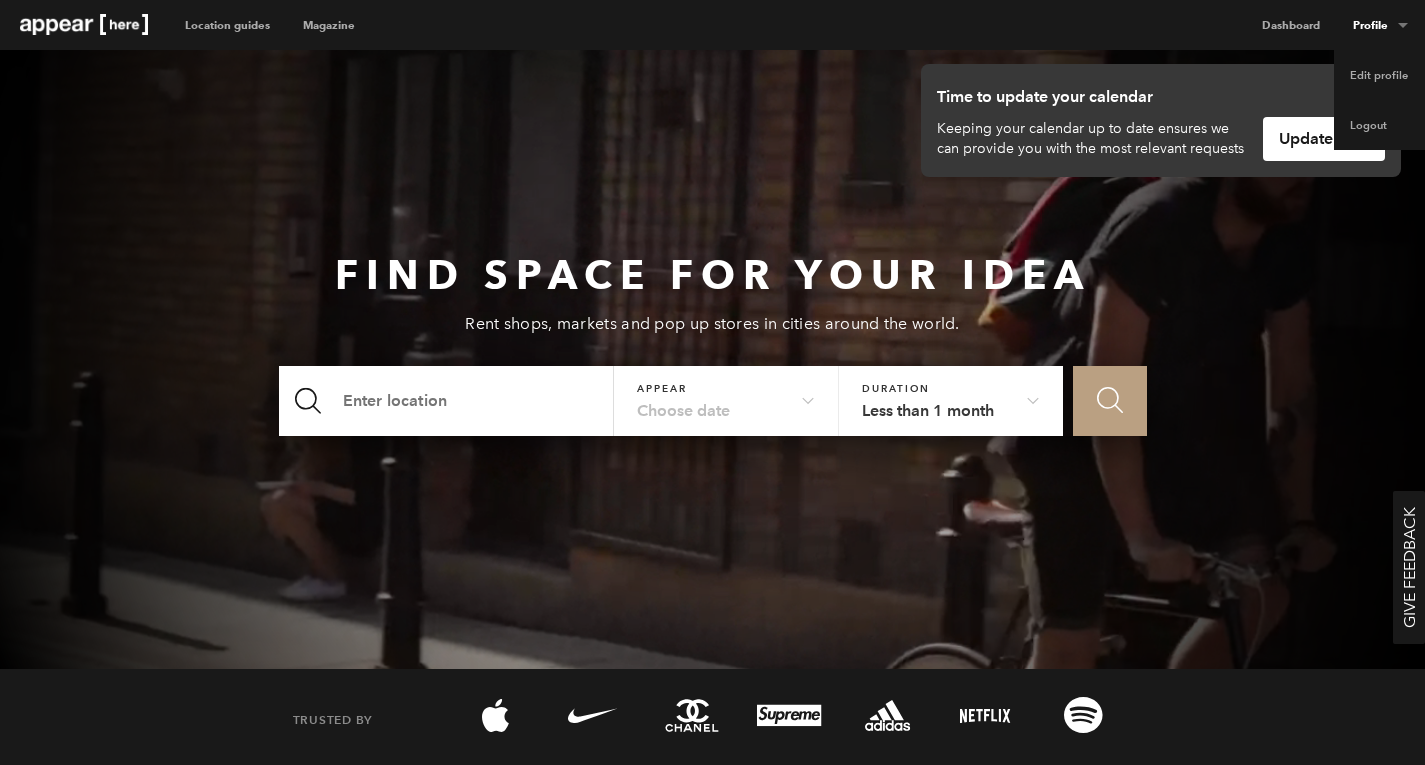 click at bounding box center (712, 359) 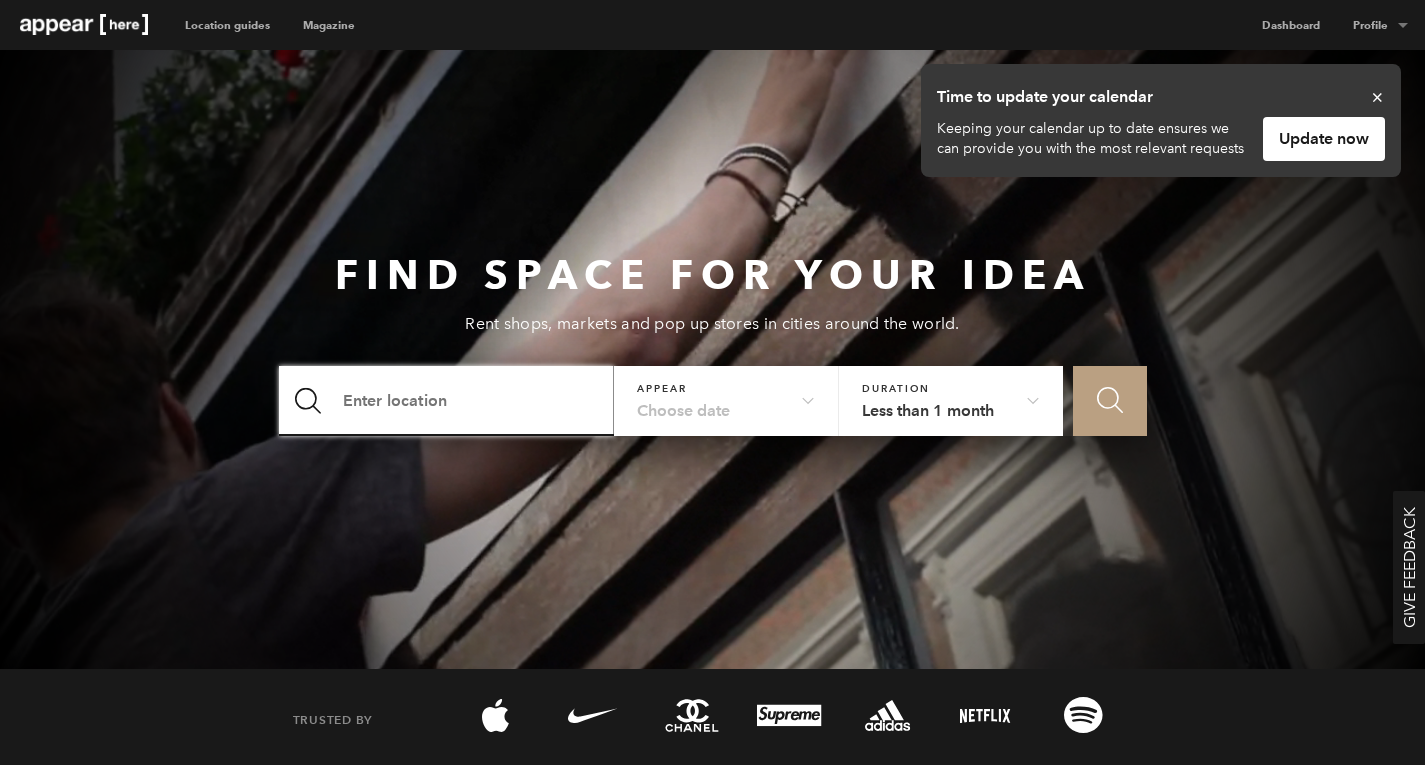 click at bounding box center (447, 401) 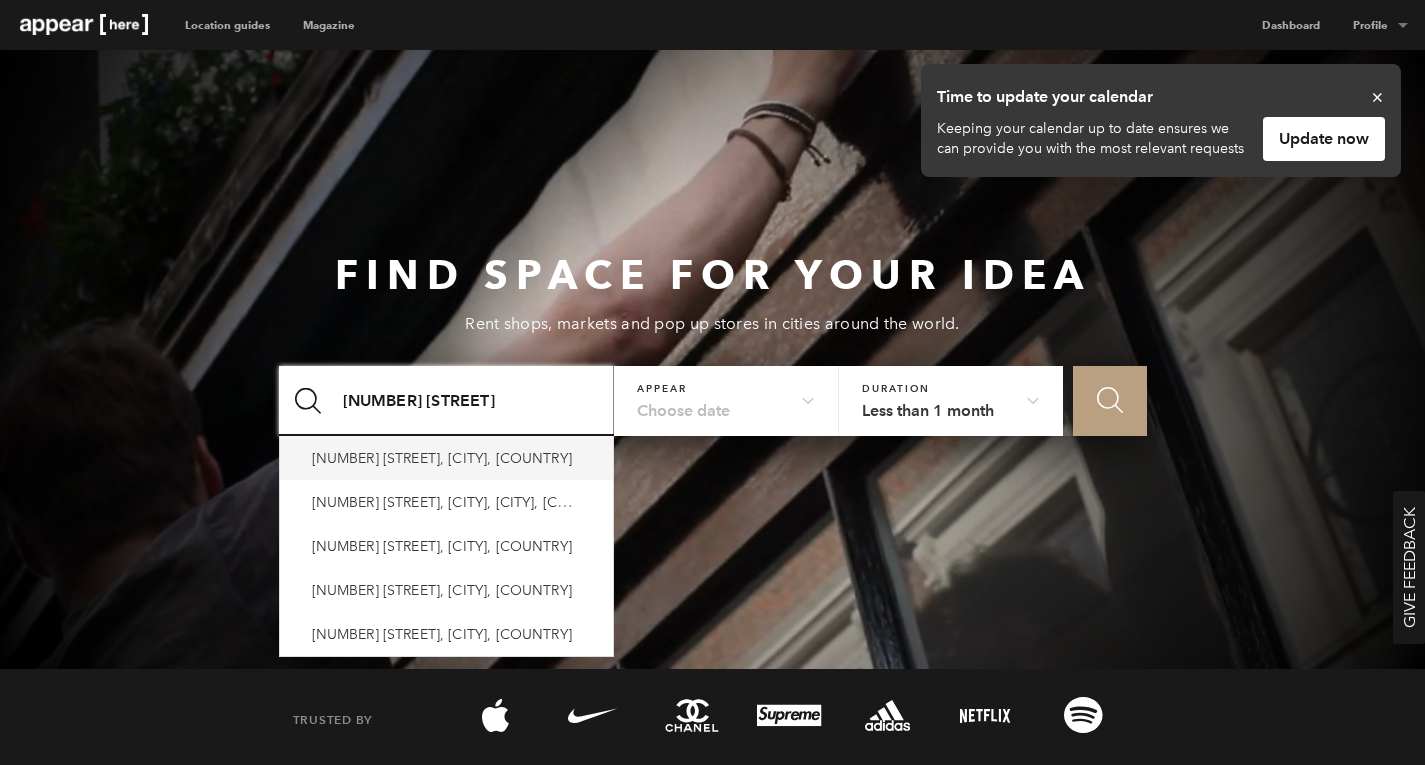 type on "179 Northcote Road, London, UK" 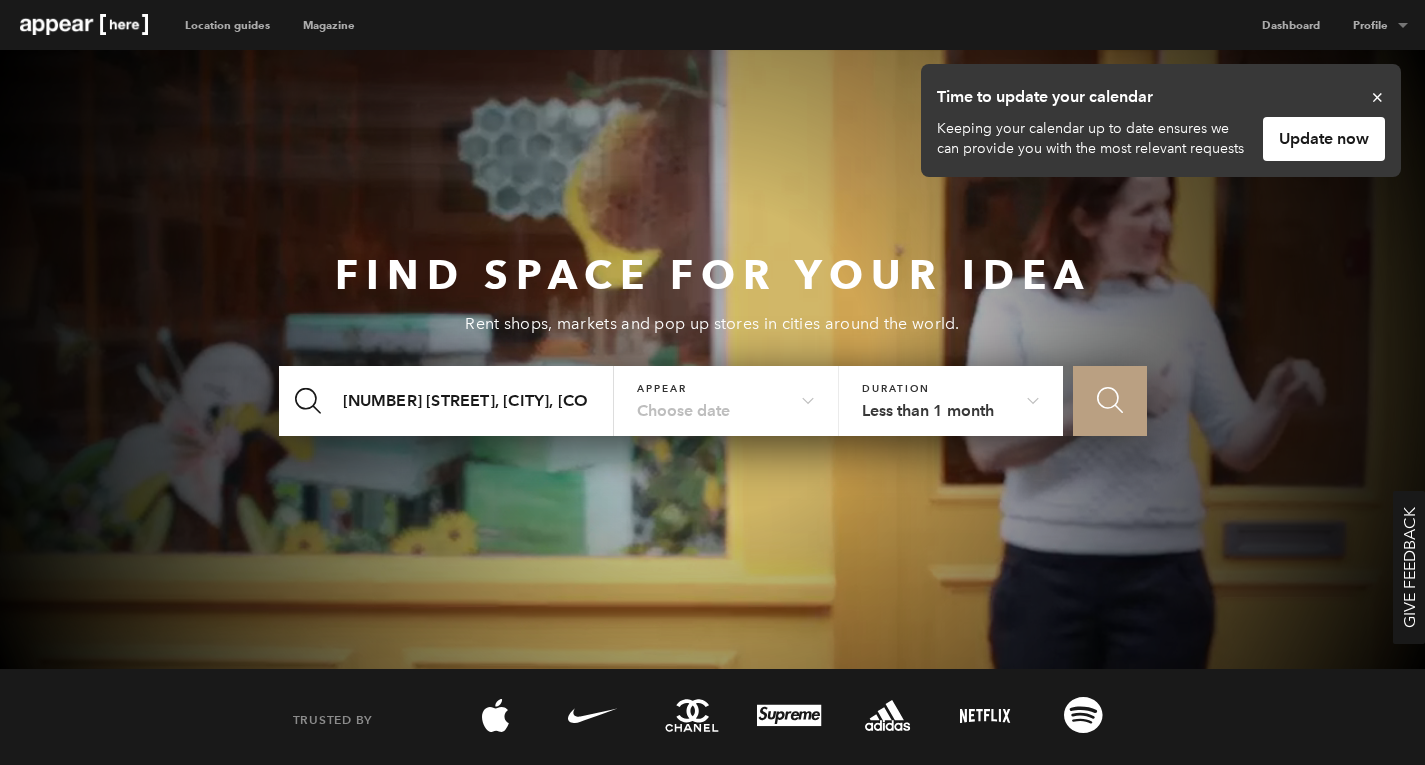 click at bounding box center [712, 359] 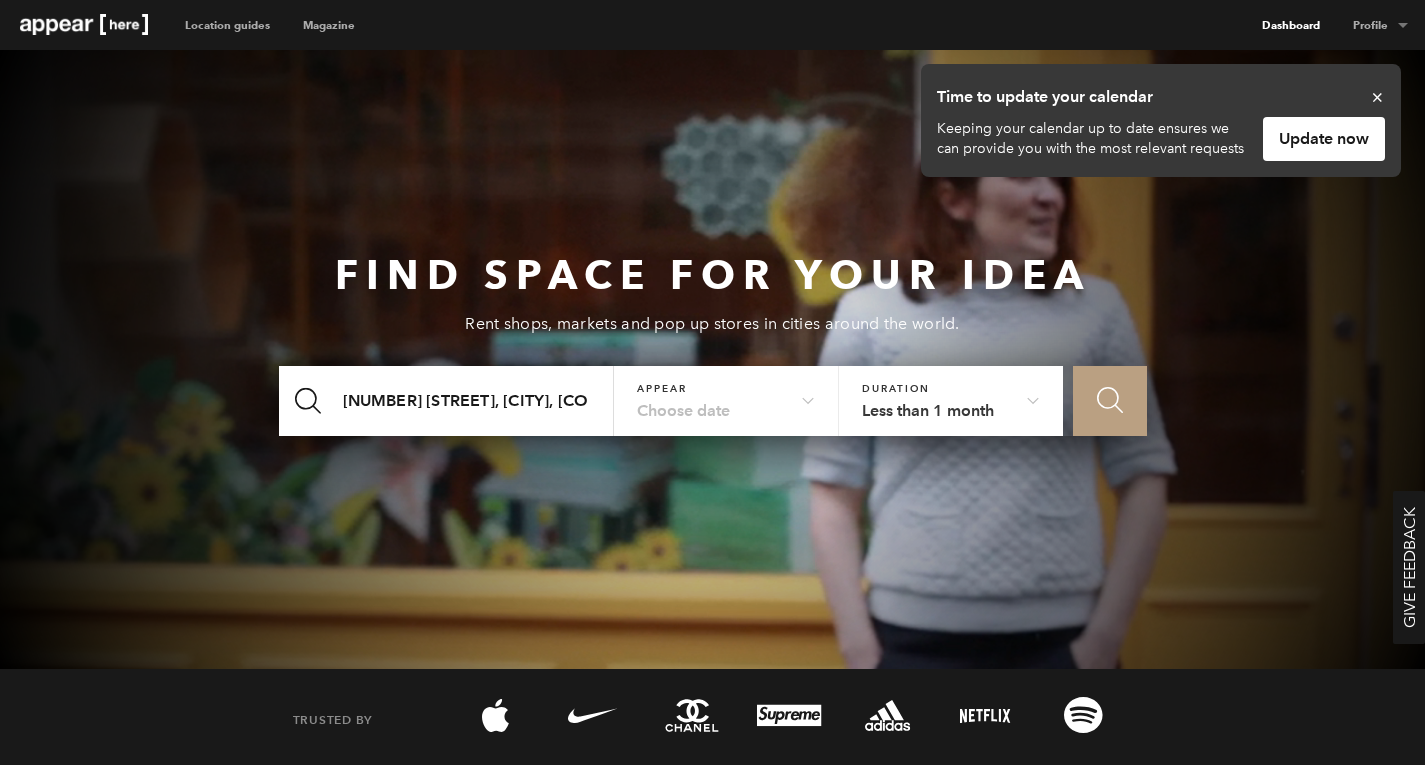 click on "Dashboard" at bounding box center (1290, 25) 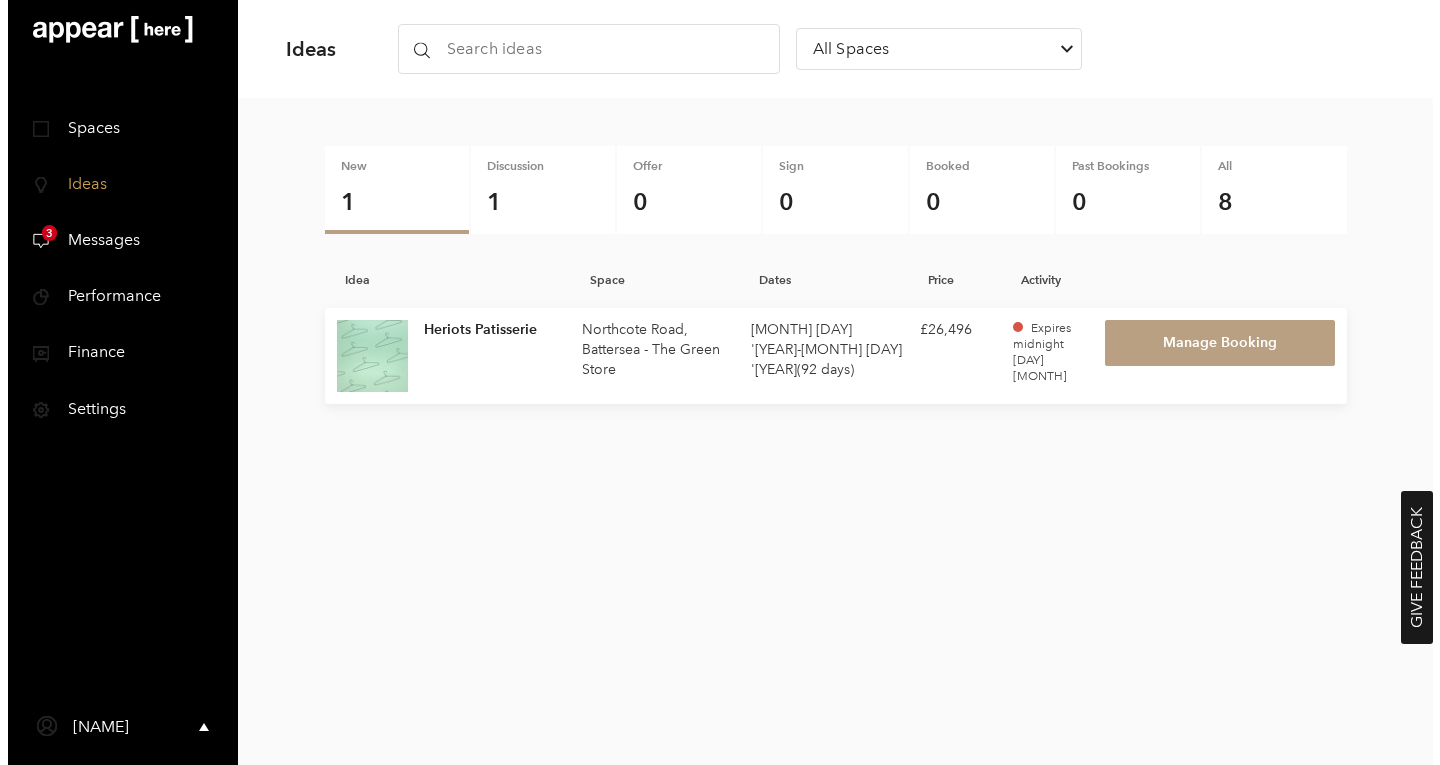 scroll, scrollTop: 0, scrollLeft: 0, axis: both 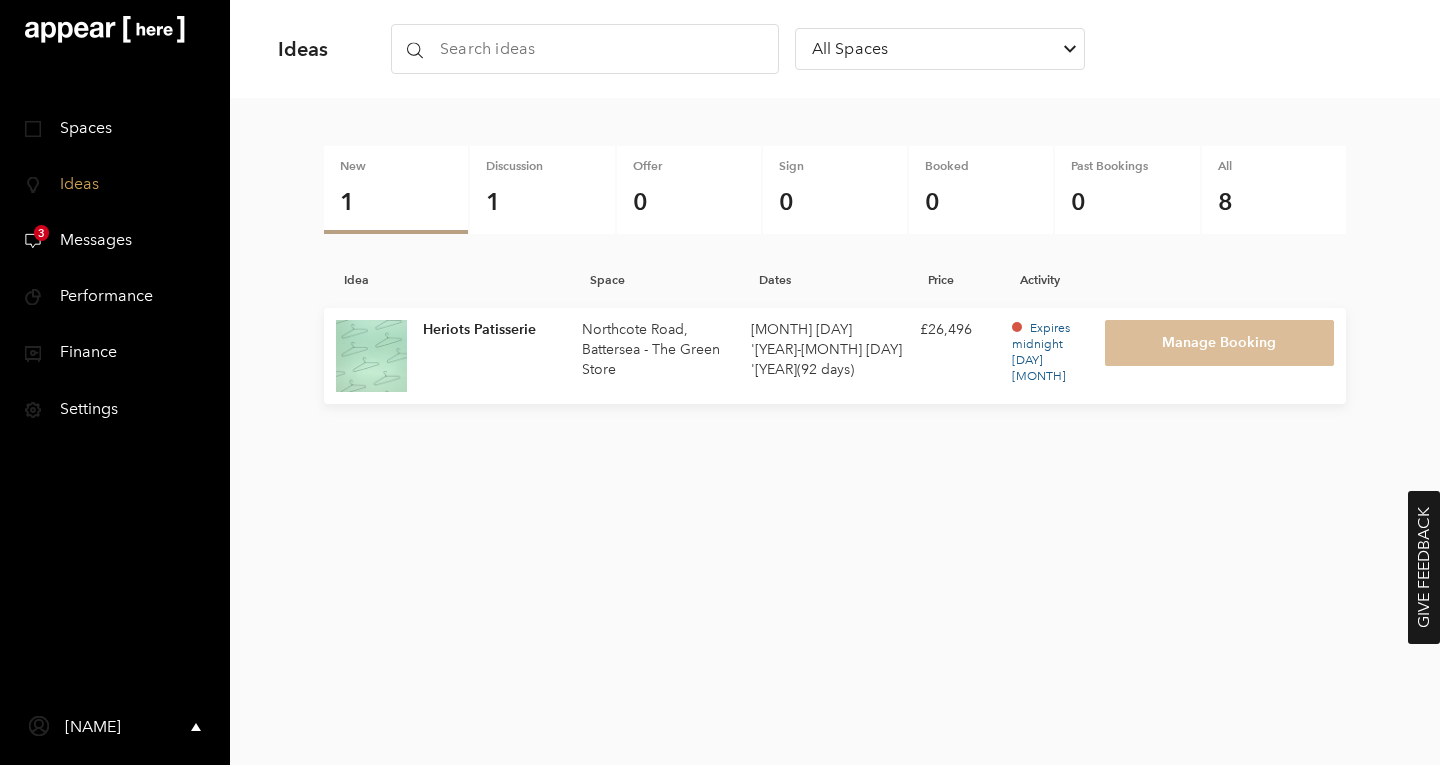 click on "Manage Booking" at bounding box center [1220, 343] 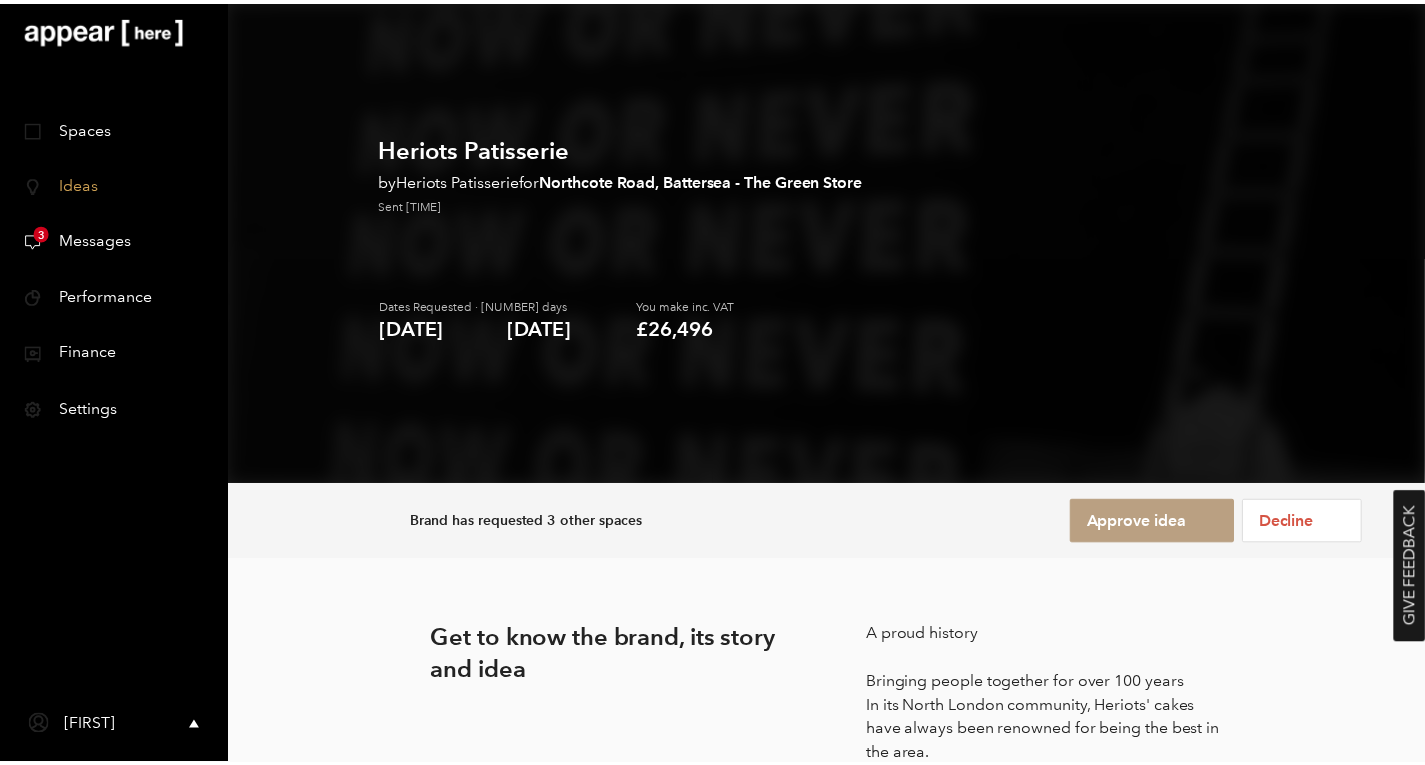 scroll, scrollTop: 0, scrollLeft: 0, axis: both 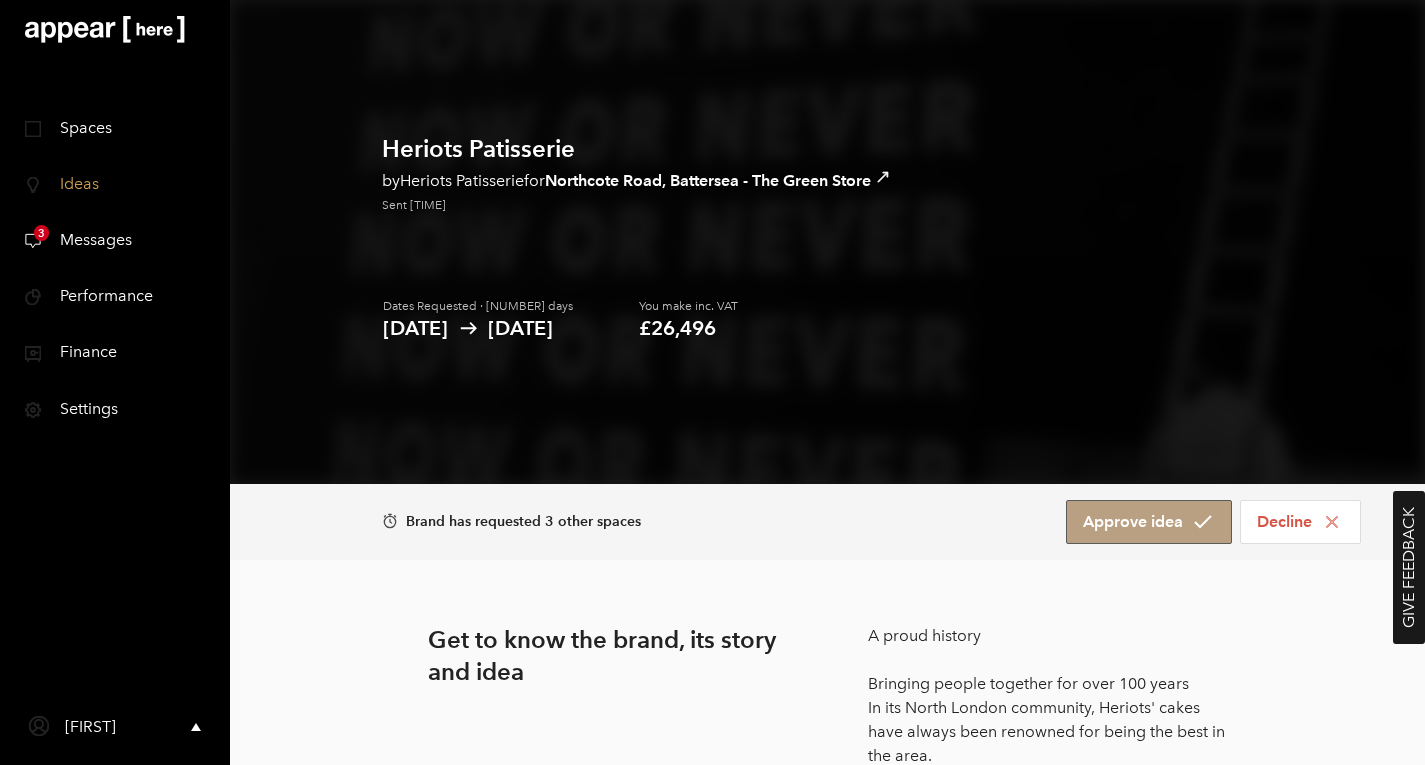 click on "Approve idea" at bounding box center [1149, 522] 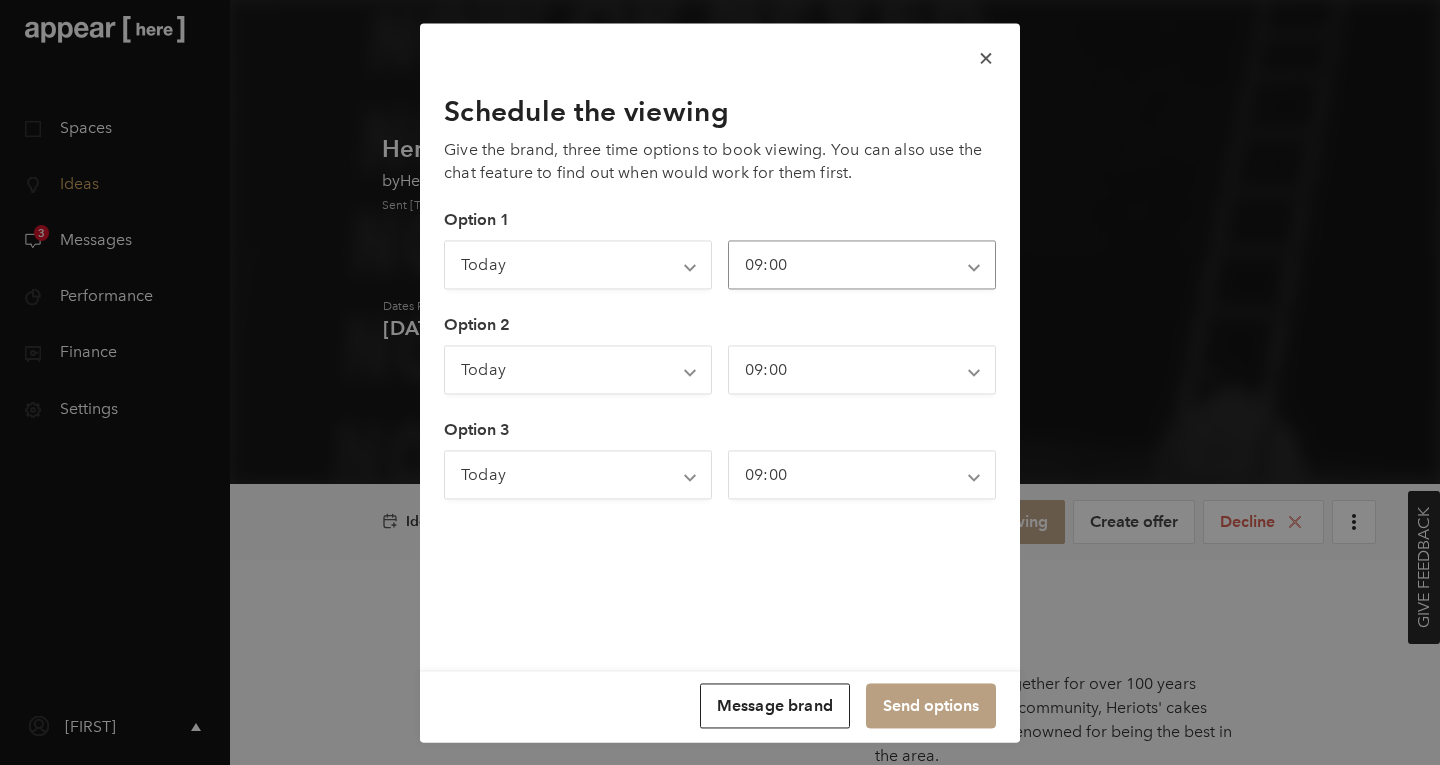 click on "09:00 09:30 10:00 10:30 11:00 11:30 12:00 12:30 13:00 13:30 14:00 14:30 15:00 15:30 16:00 16:30 17:00 17:30 18:00 18:30 19:00 19:30 20:00 20:30" at bounding box center (862, 265) 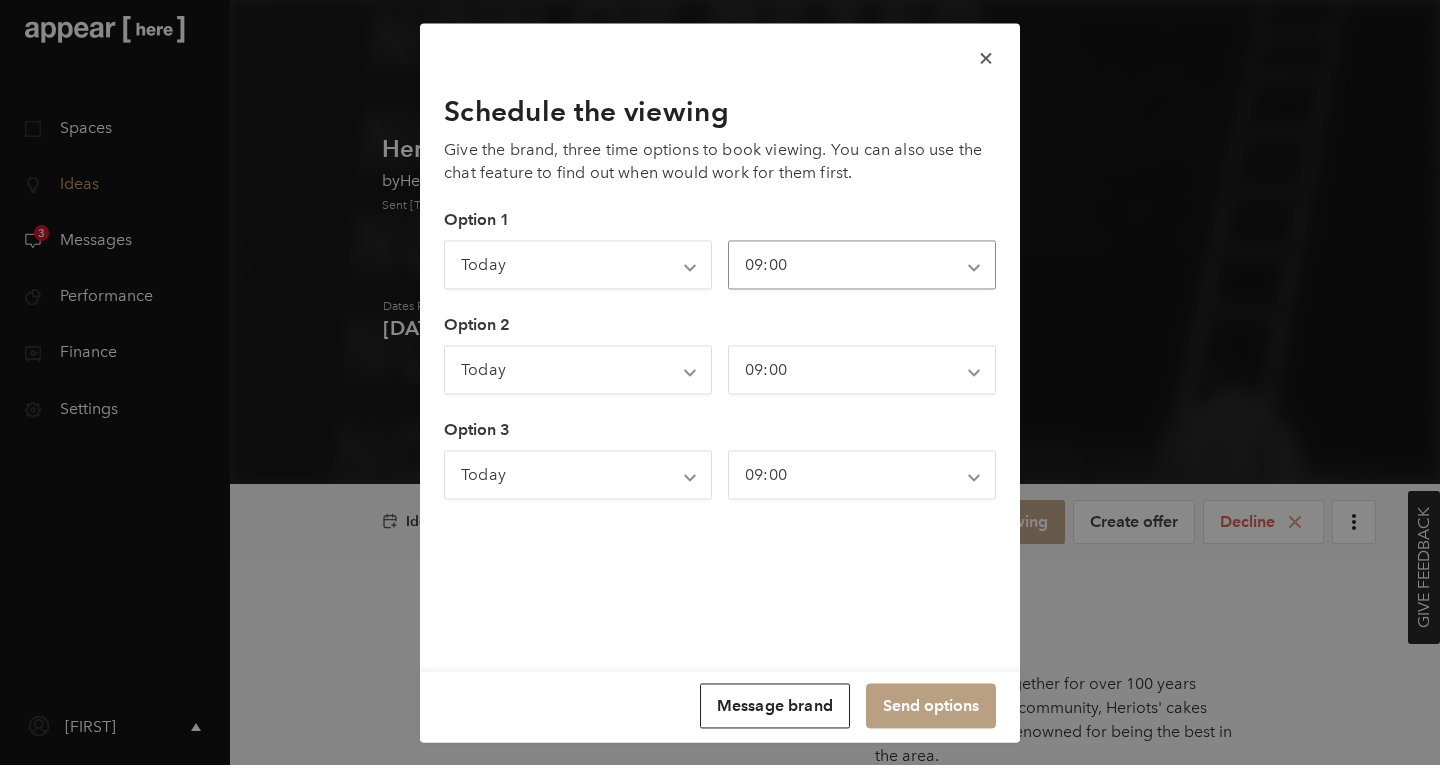select on "15:30" 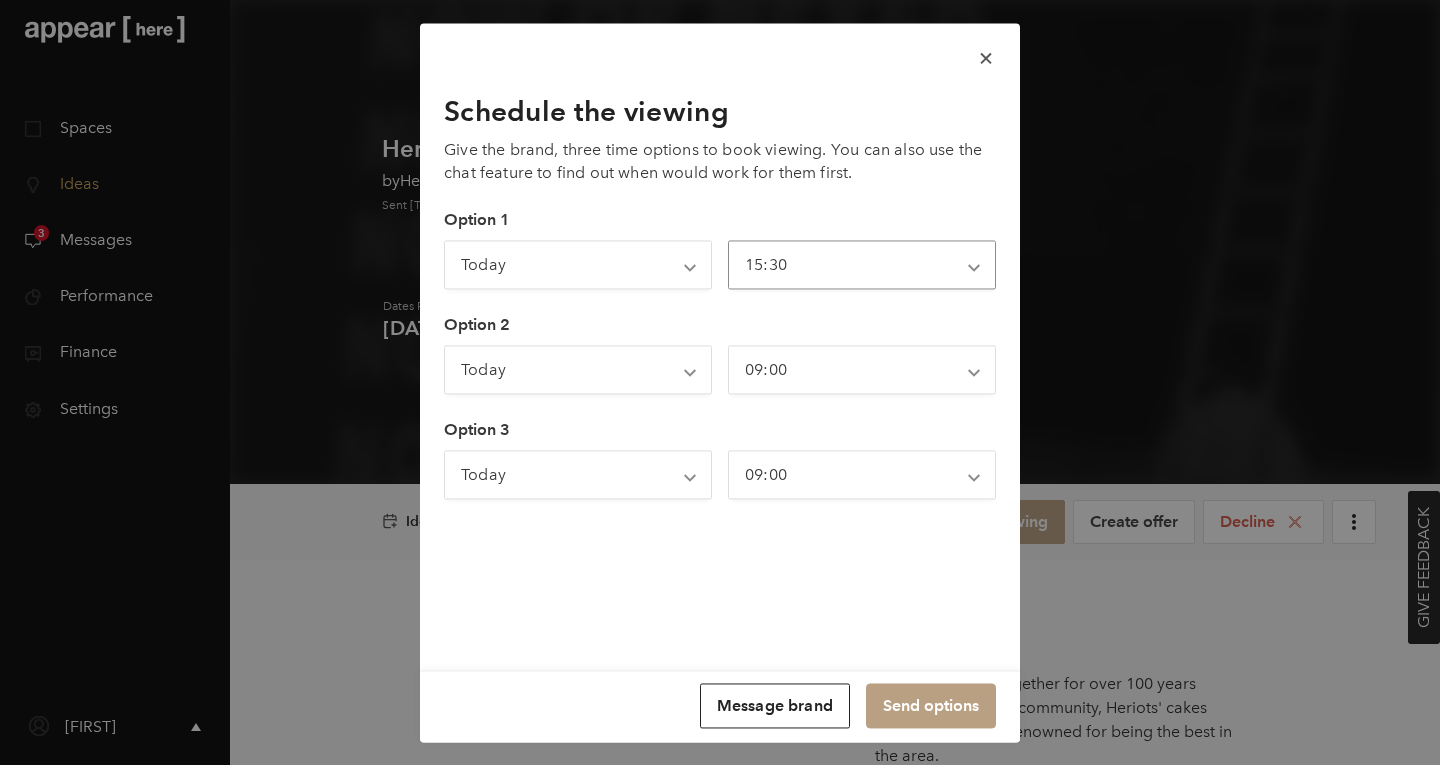 click on "09:00 09:30 10:00 10:30 11:00 11:30 12:00 12:30 13:00 13:30 14:00 14:30 15:00 15:30 16:00 16:30 17:00 17:30 18:00 18:30 19:00 19:30 20:00 20:30" at bounding box center (862, 265) 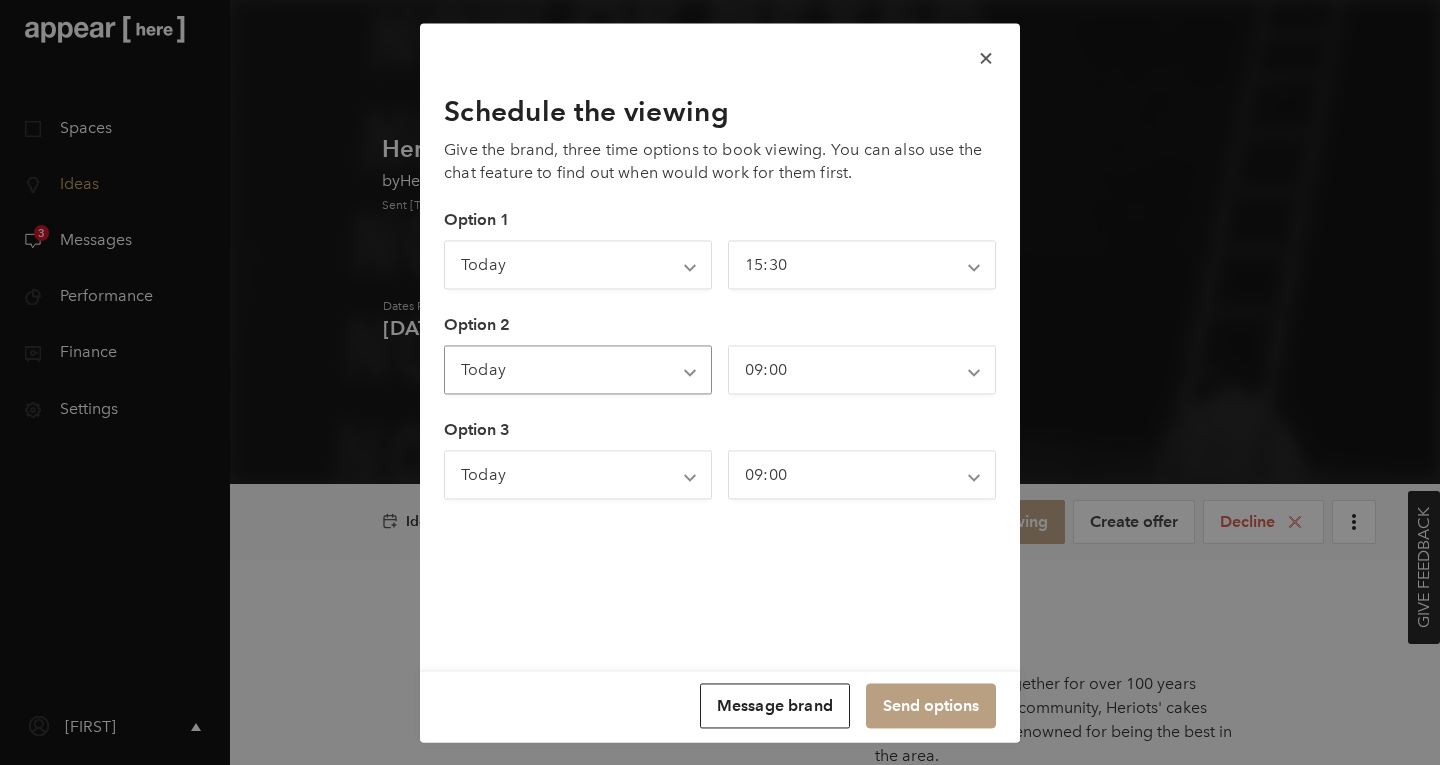 click on "Today Tomorrow Thursday Friday Saturday Sunday Monday Next Tuesday Next Wednesday Next Thursday" at bounding box center (578, 370) 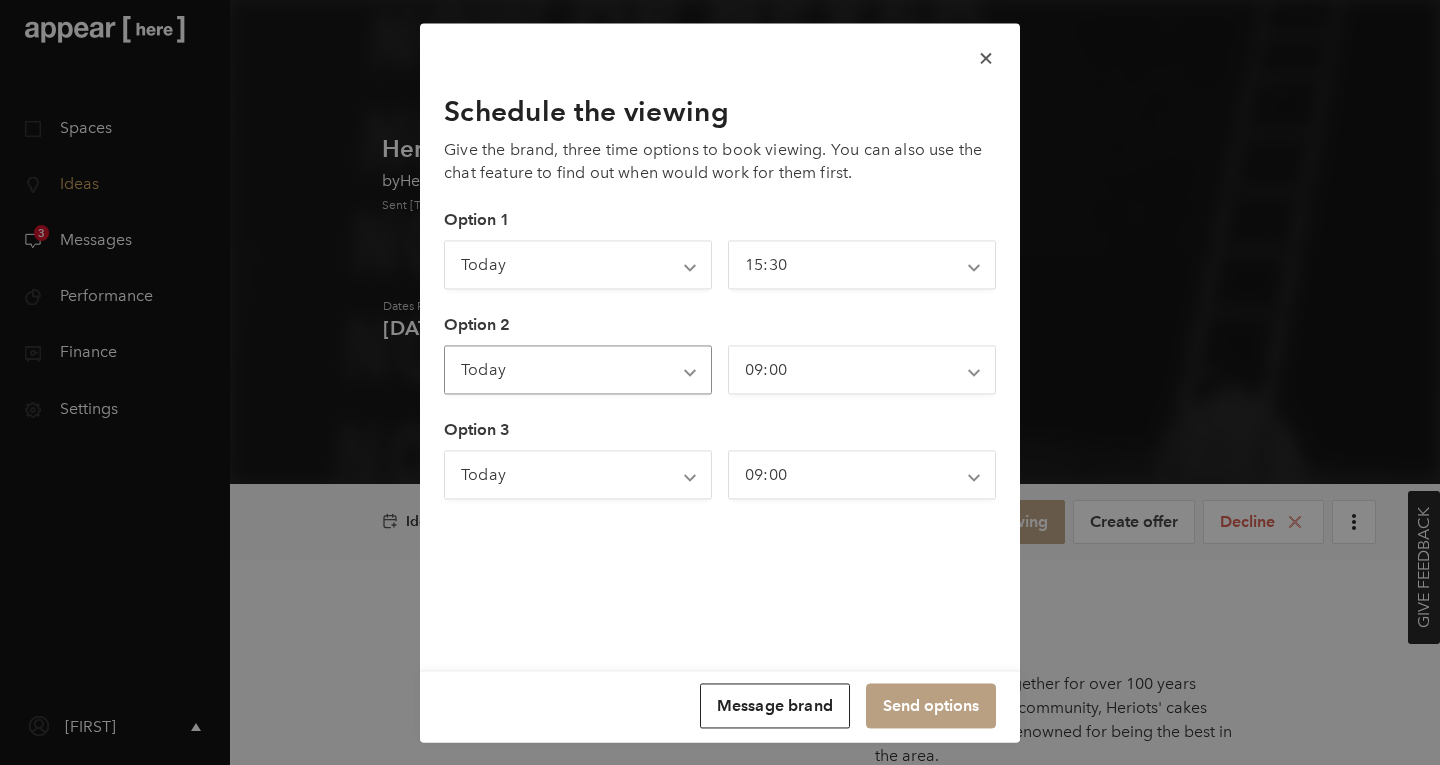 select on "2025-07-10" 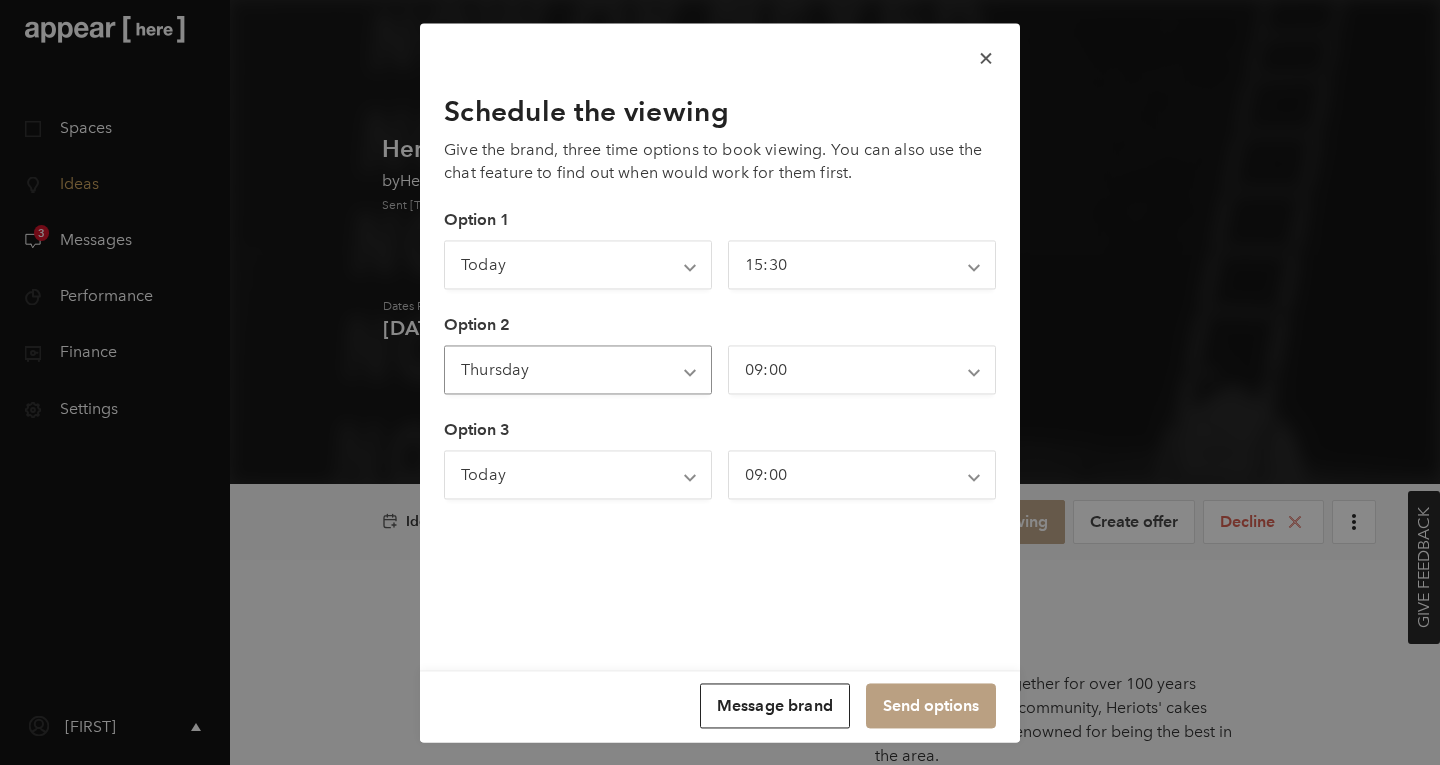 click on "Today Tomorrow Thursday Friday Saturday Sunday Monday Next Tuesday Next Wednesday Next Thursday" at bounding box center [578, 370] 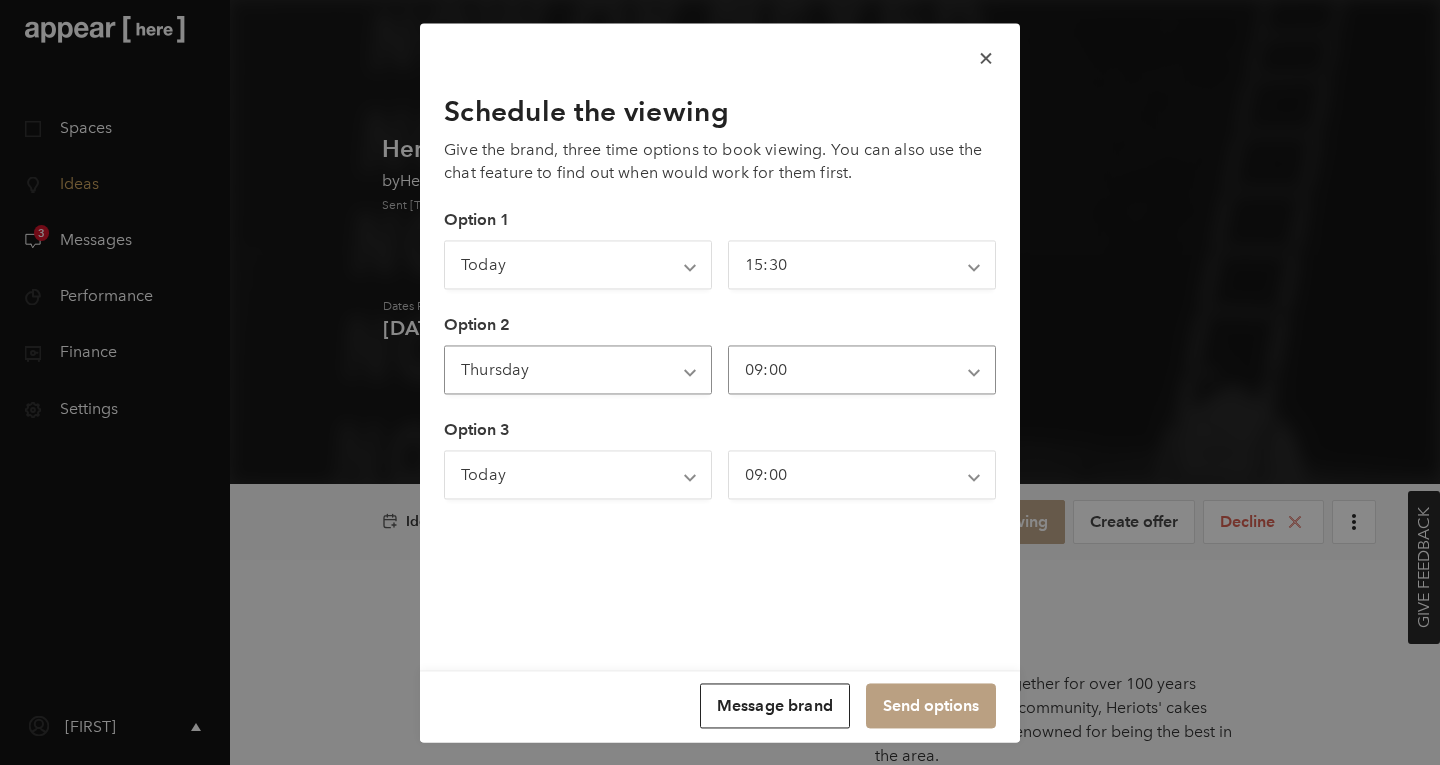 click on "09:00 09:30 10:00 10:30 11:00 11:30 12:00 12:30 13:00 13:30 14:00 14:30 15:00 15:30 16:00 16:30 17:00 17:30 18:00 18:30 19:00 19:30 20:00 20:30" at bounding box center (862, 370) 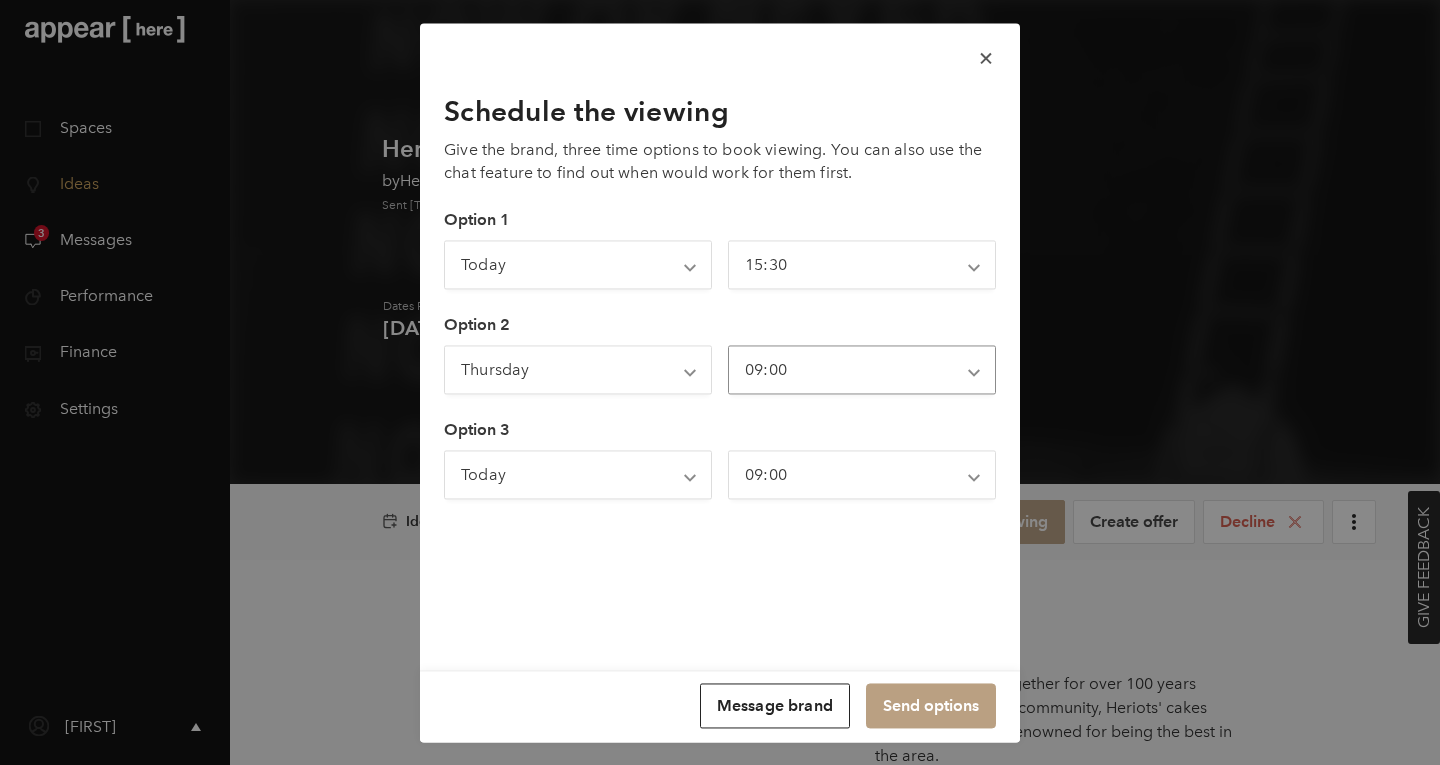 select on "10:00" 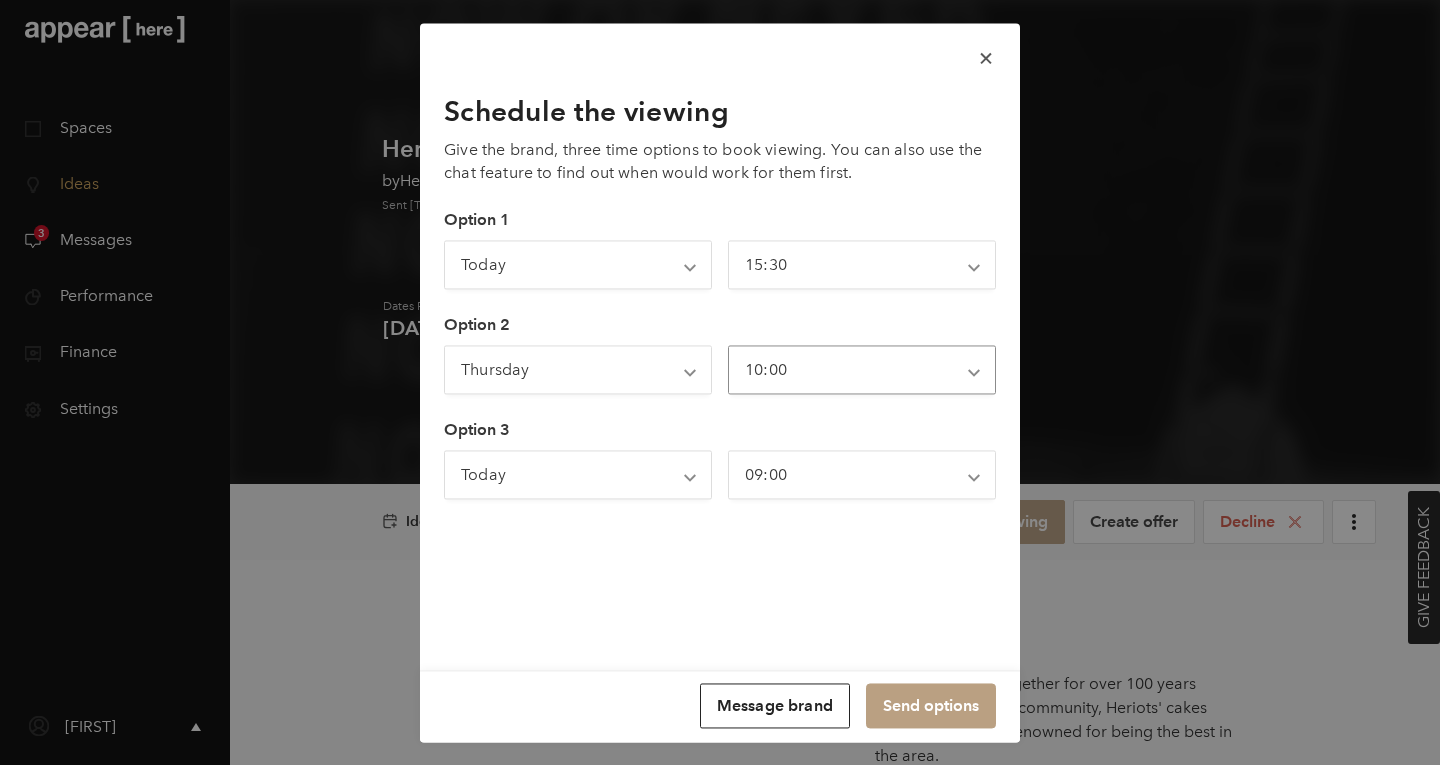 click on "09:00 09:30 10:00 10:30 11:00 11:30 12:00 12:30 13:00 13:30 14:00 14:30 15:00 15:30 16:00 16:30 17:00 17:30 18:00 18:30 19:00 19:30 20:00 20:30" at bounding box center [862, 370] 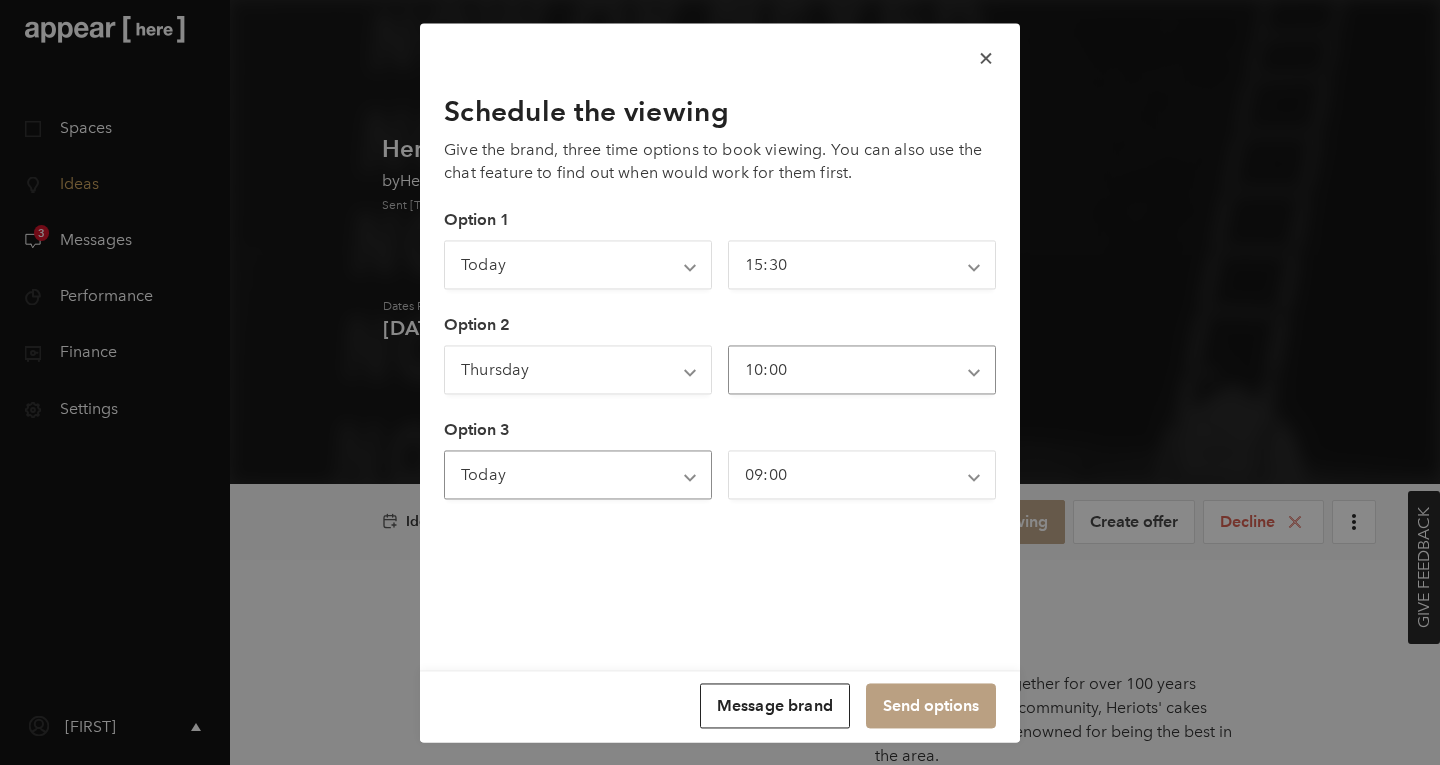 click on "Today Tomorrow Thursday Friday Saturday Sunday Monday Next Tuesday Next Wednesday Next Thursday" at bounding box center (578, 475) 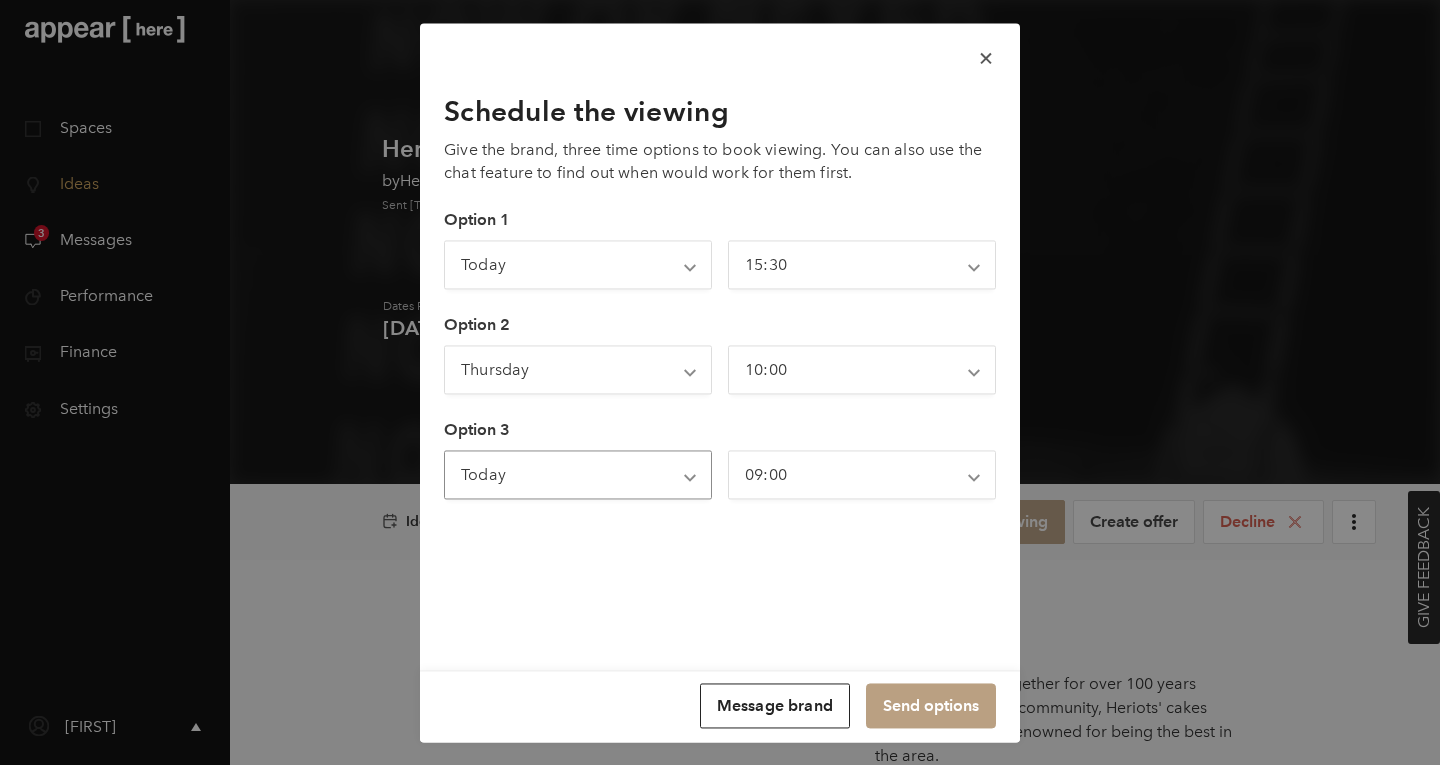 select on "2025-07-10" 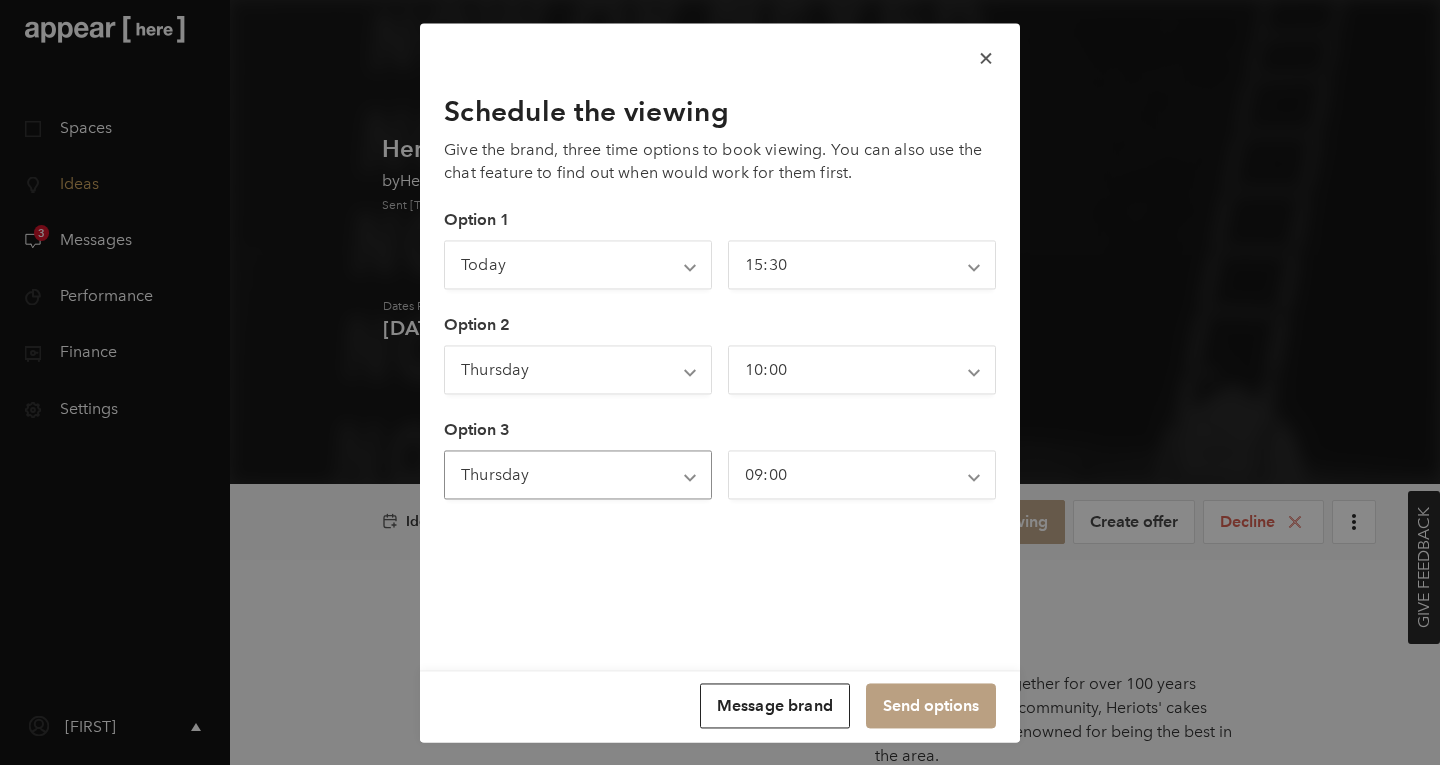 click on "Today Tomorrow Thursday Friday Saturday Sunday Monday Next Tuesday Next Wednesday Next Thursday" at bounding box center [578, 475] 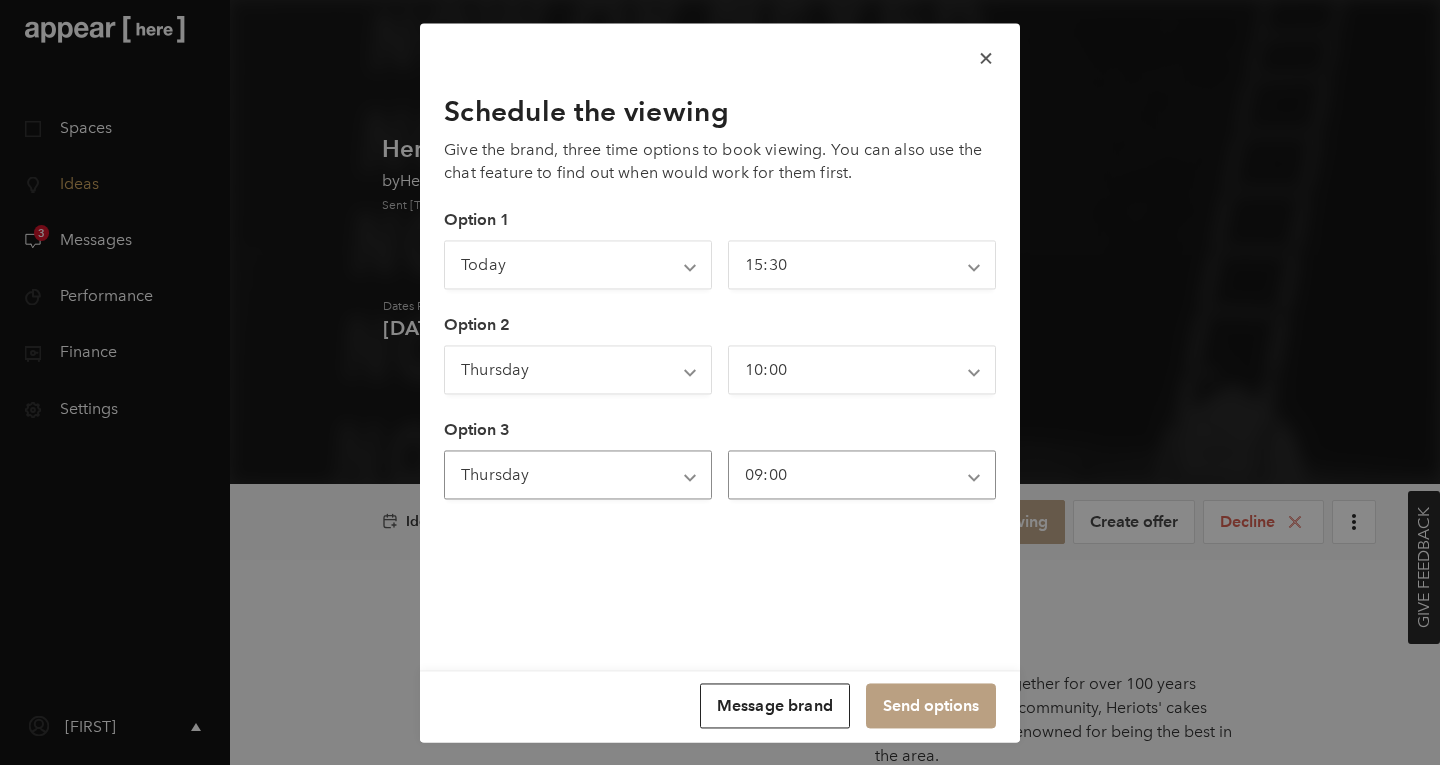 click on "09:00 09:30 10:00 10:30 11:00 11:30 12:00 12:30 13:00 13:30 14:00 14:30 15:00 15:30 16:00 16:30 17:00 17:30 18:00 18:30 19:00 19:30 20:00 20:30" at bounding box center [862, 475] 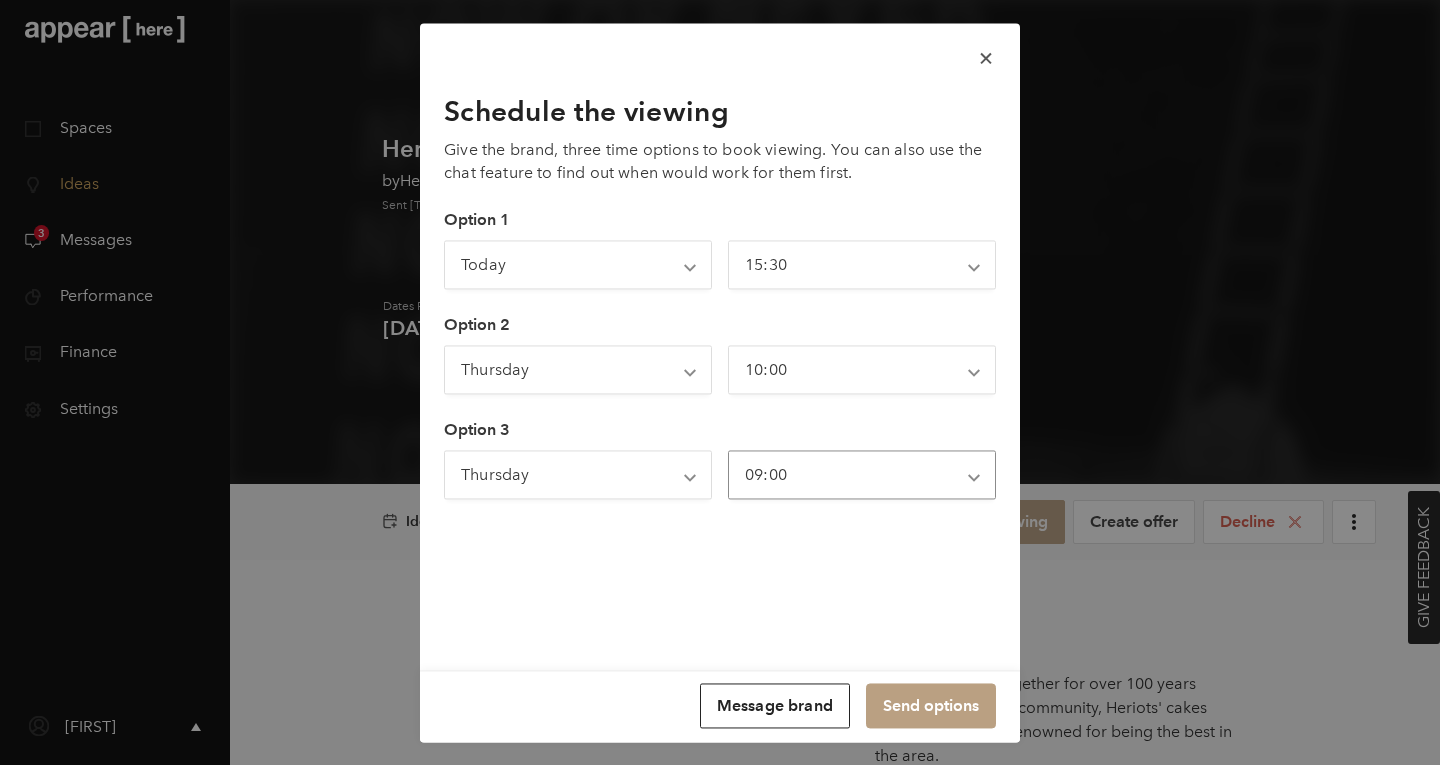 select on "16:00" 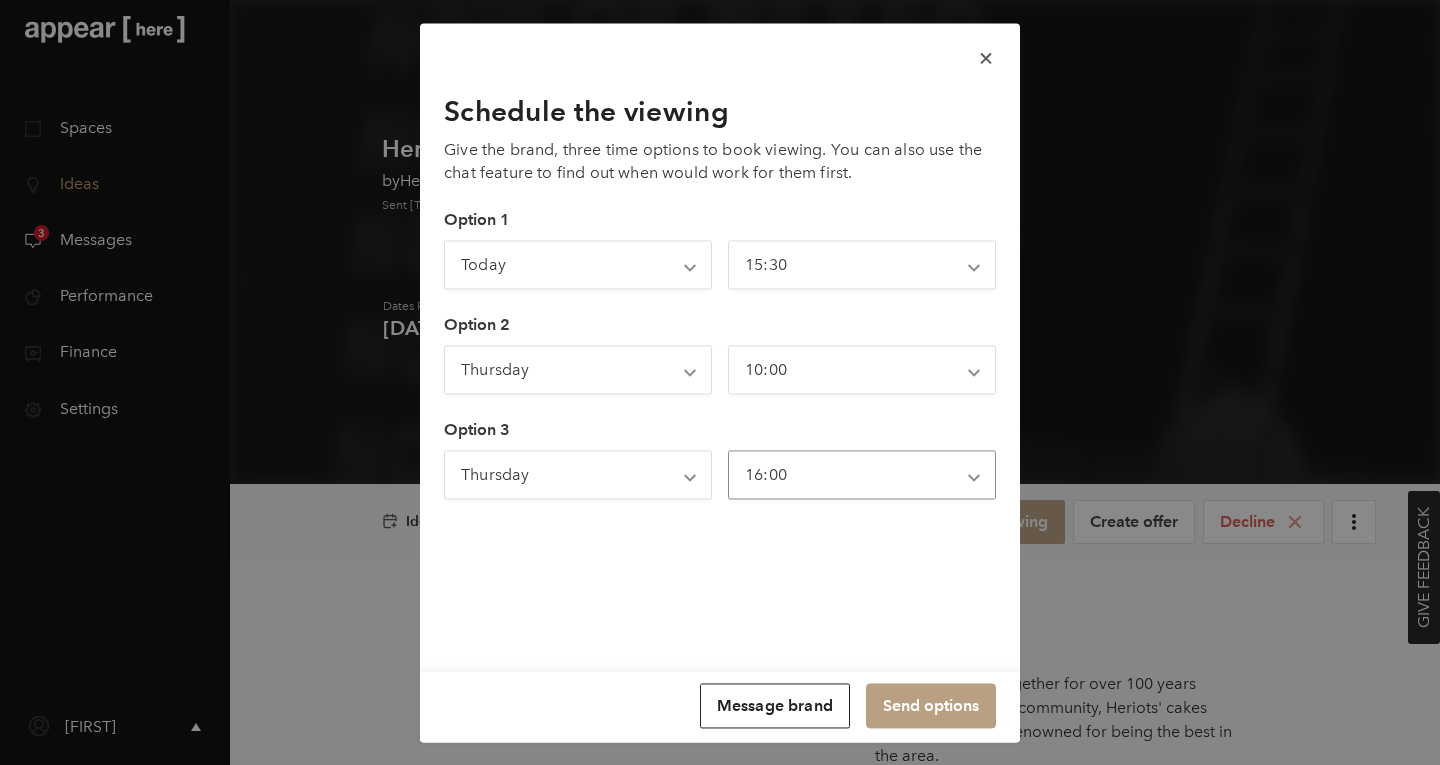 click on "09:00 09:30 10:00 10:30 11:00 11:30 12:00 12:30 13:00 13:30 14:00 14:30 15:00 15:30 16:00 16:30 17:00 17:30 18:00 18:30 19:00 19:30 20:00 20:30" at bounding box center (862, 475) 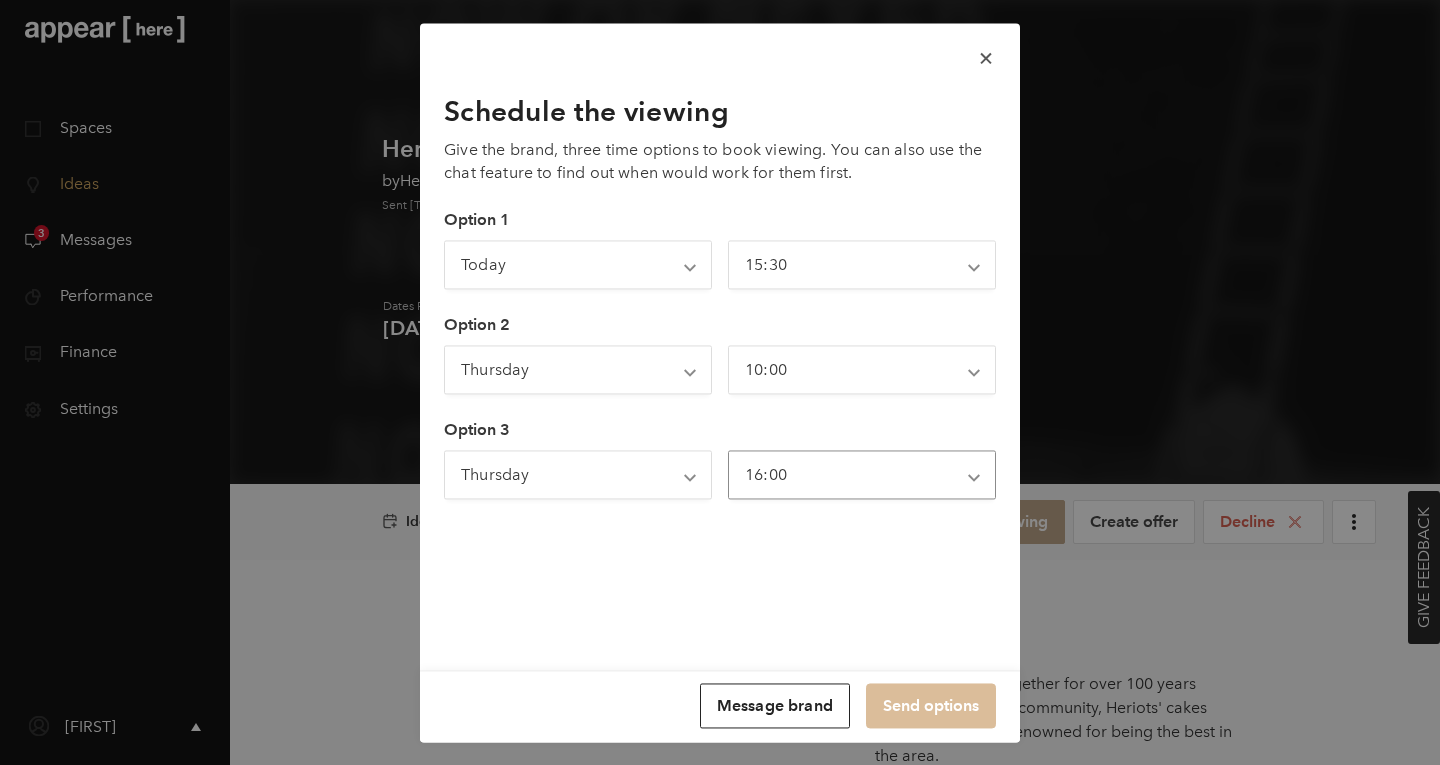 click on "Send options" at bounding box center (931, 705) 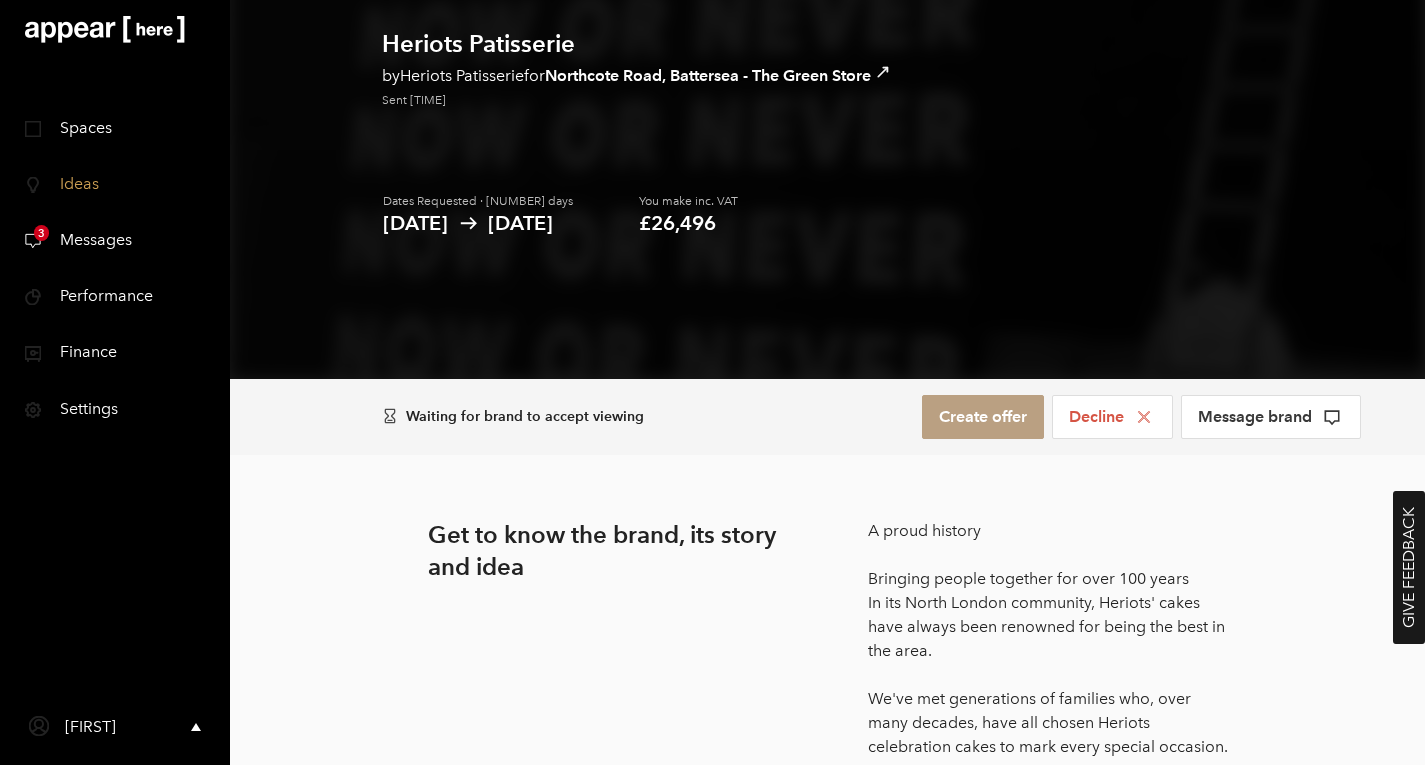 scroll, scrollTop: 0, scrollLeft: 0, axis: both 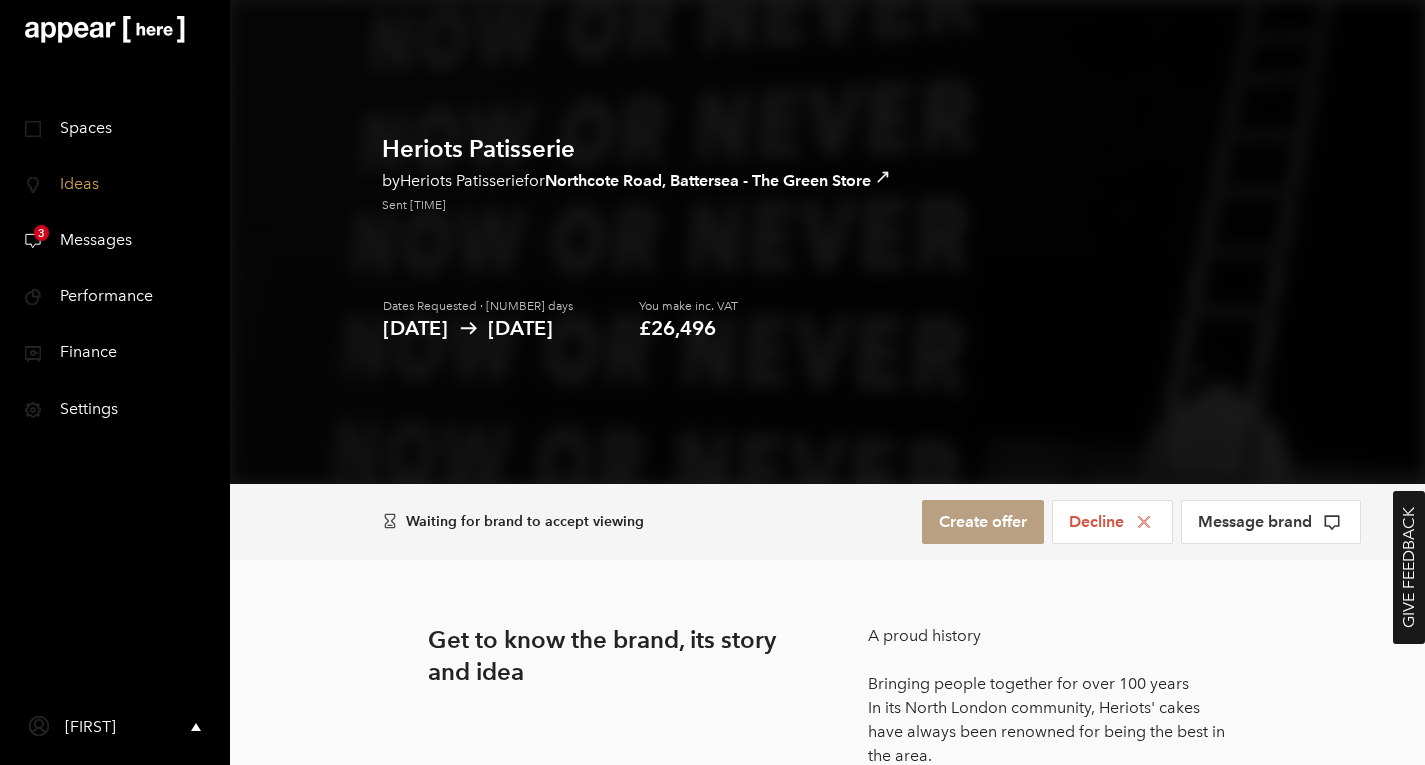 click on "Messages" at bounding box center (88, 239) 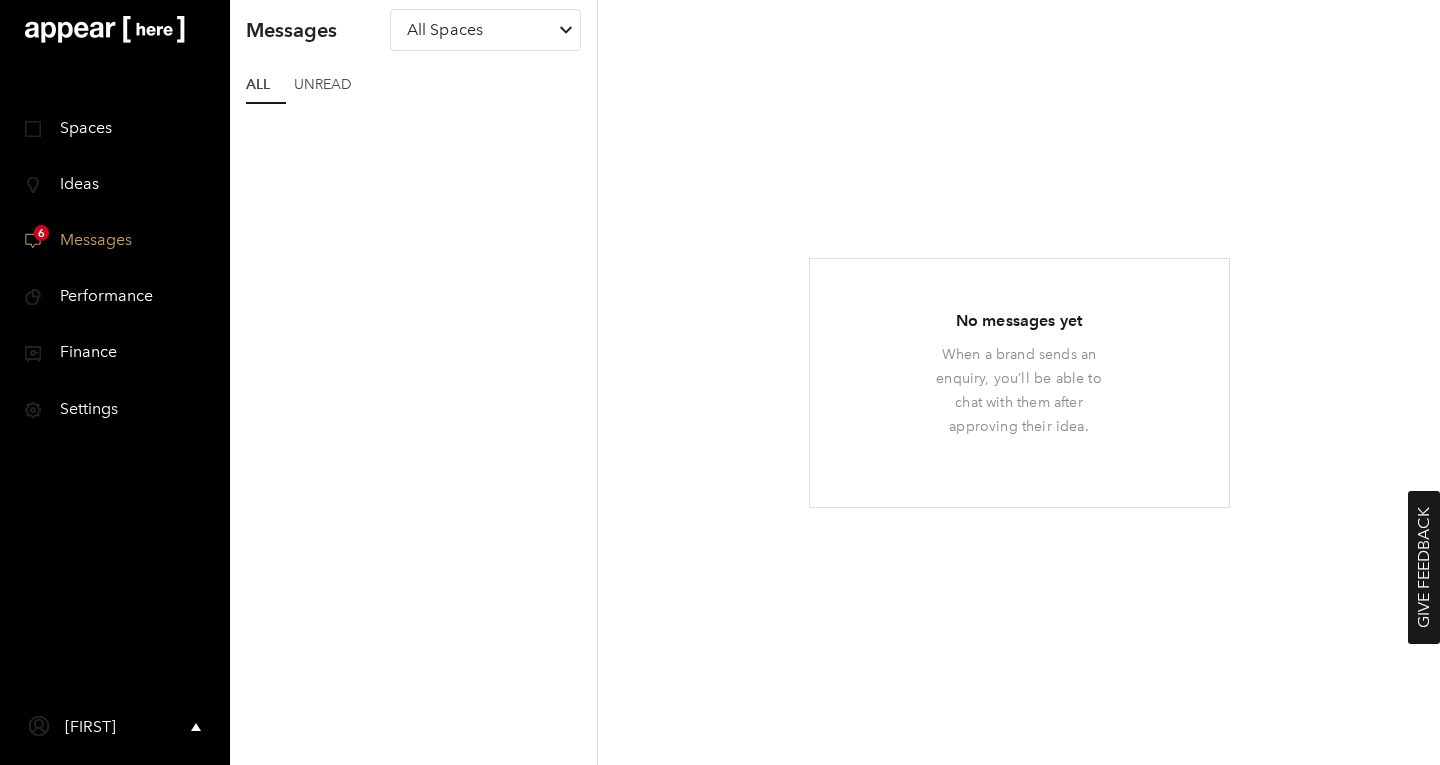 scroll, scrollTop: 0, scrollLeft: 0, axis: both 